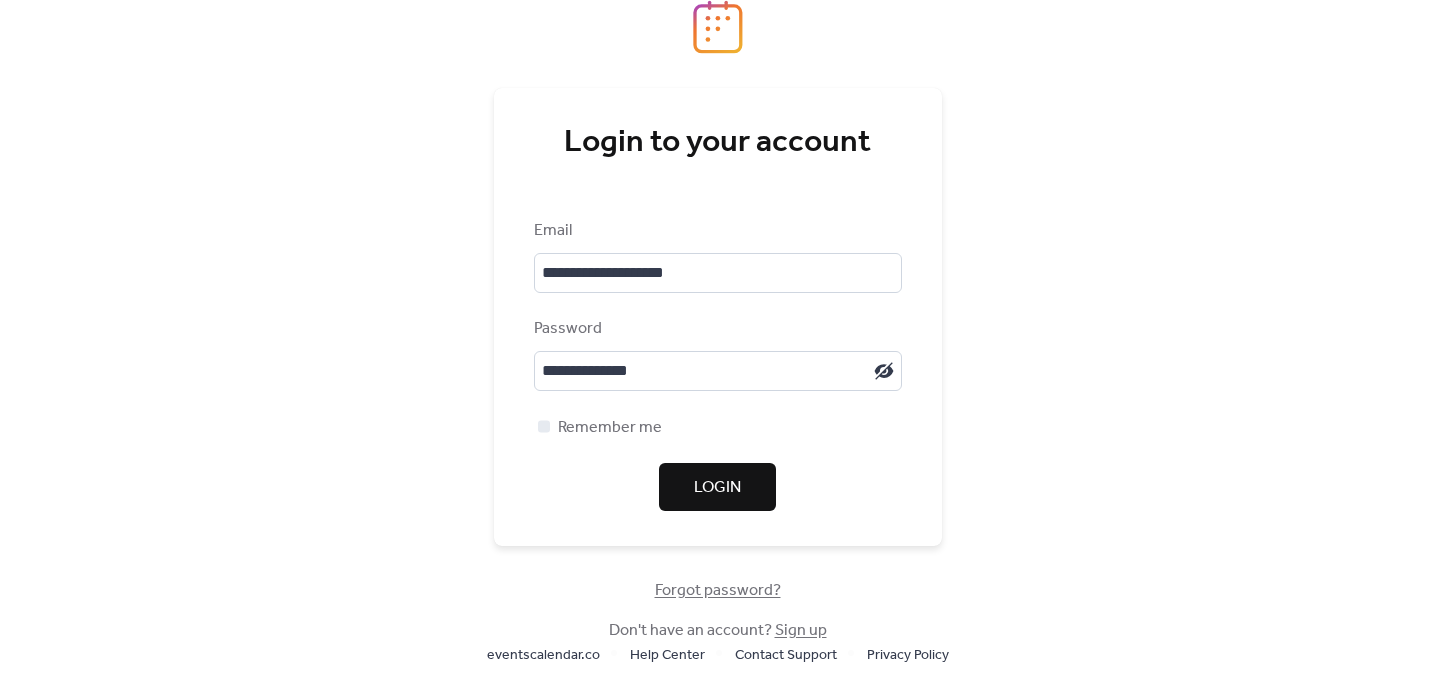scroll, scrollTop: 0, scrollLeft: 0, axis: both 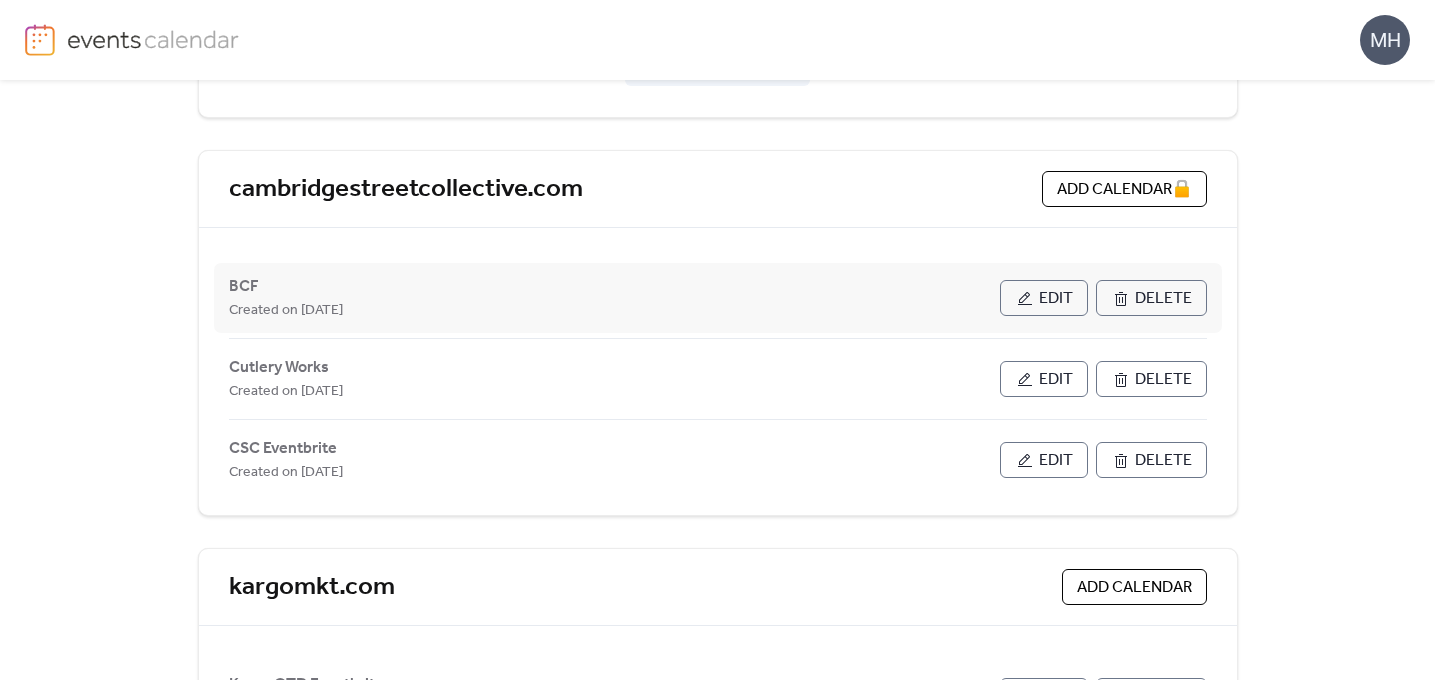 click on "Edit" at bounding box center (1044, 298) 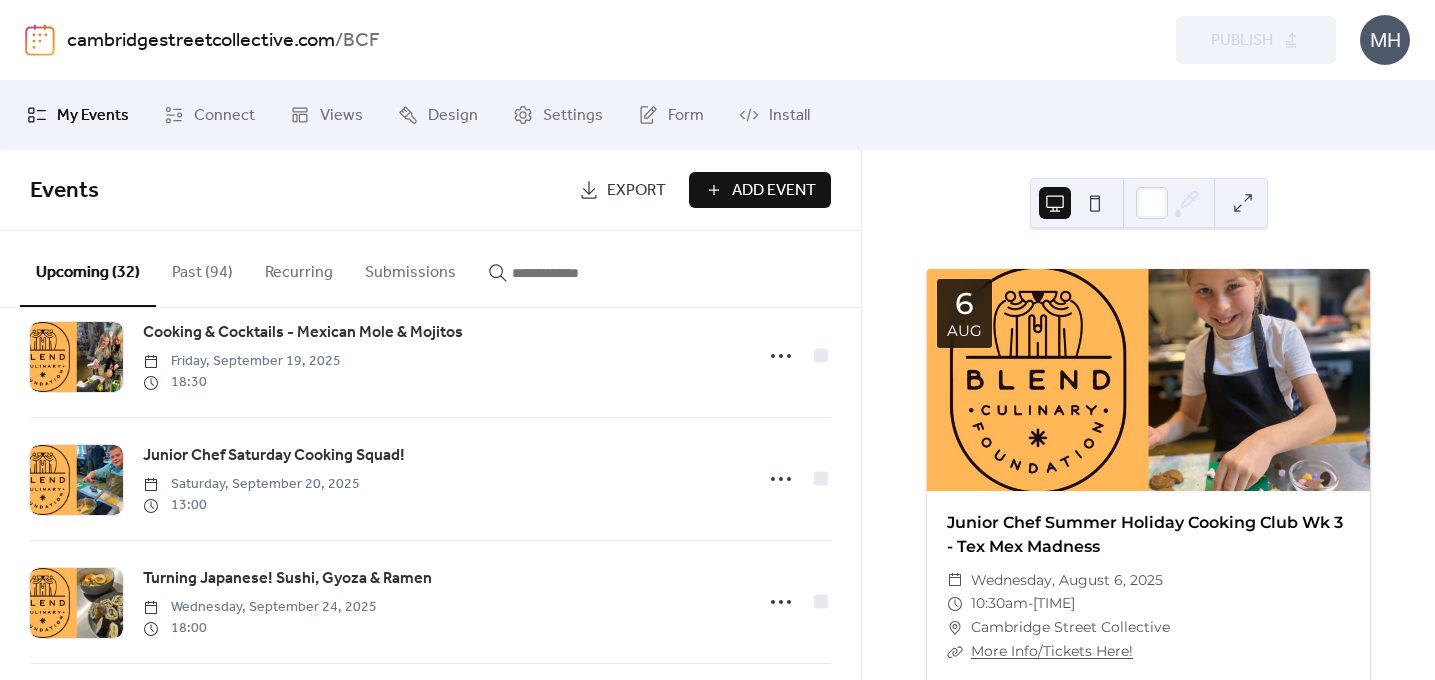 scroll, scrollTop: 2010, scrollLeft: 0, axis: vertical 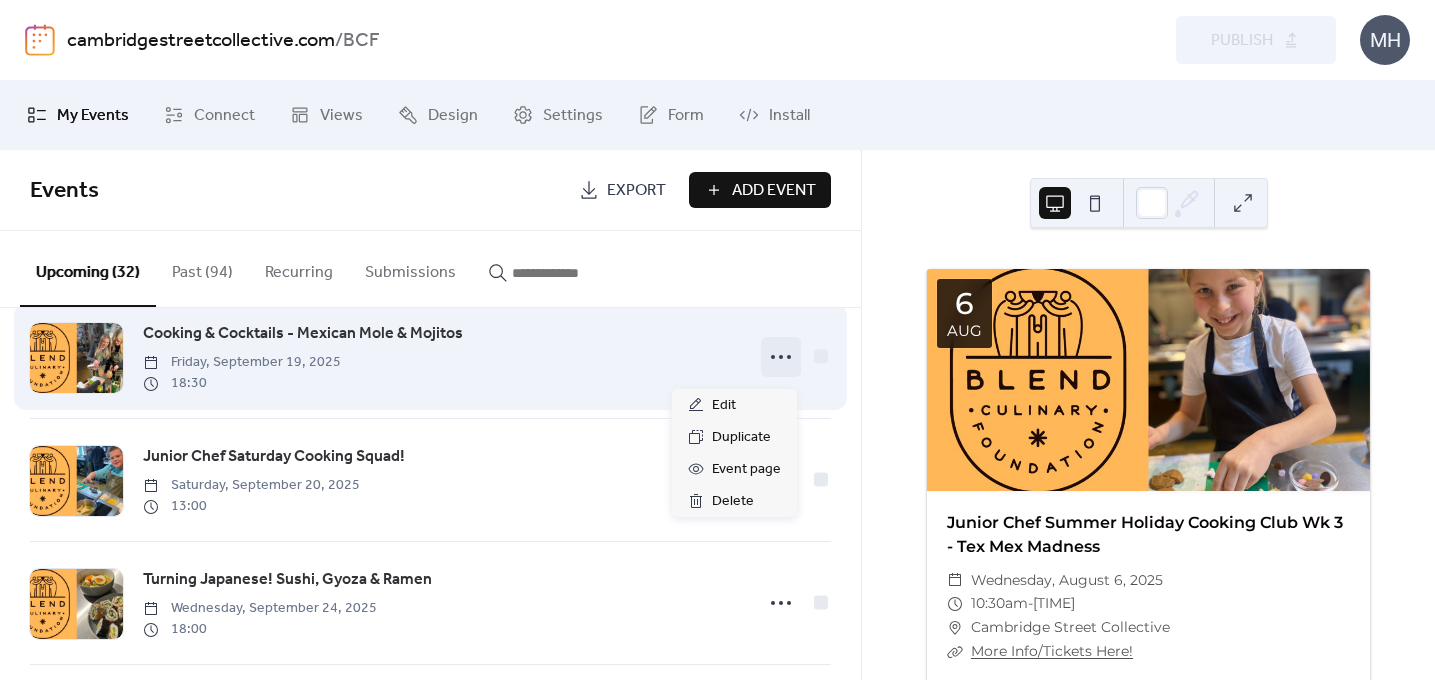 click 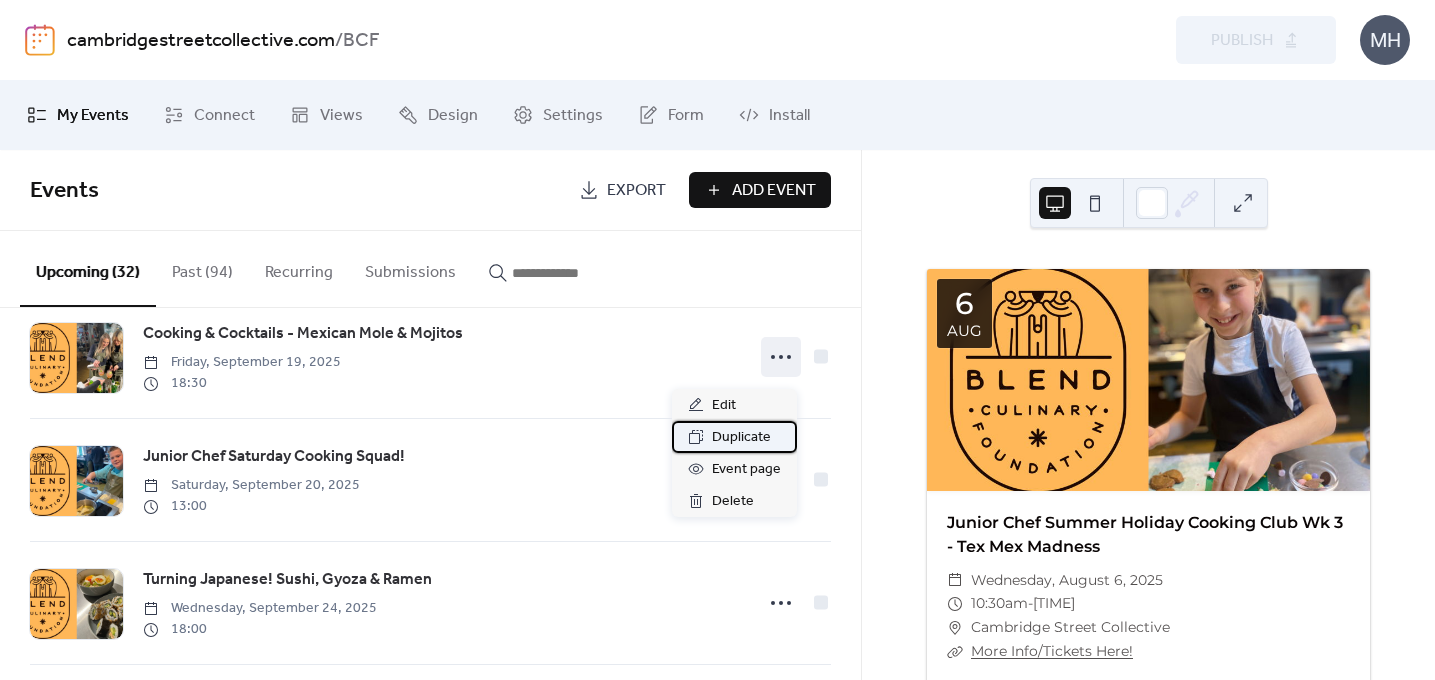 click on "Duplicate" at bounding box center [741, 438] 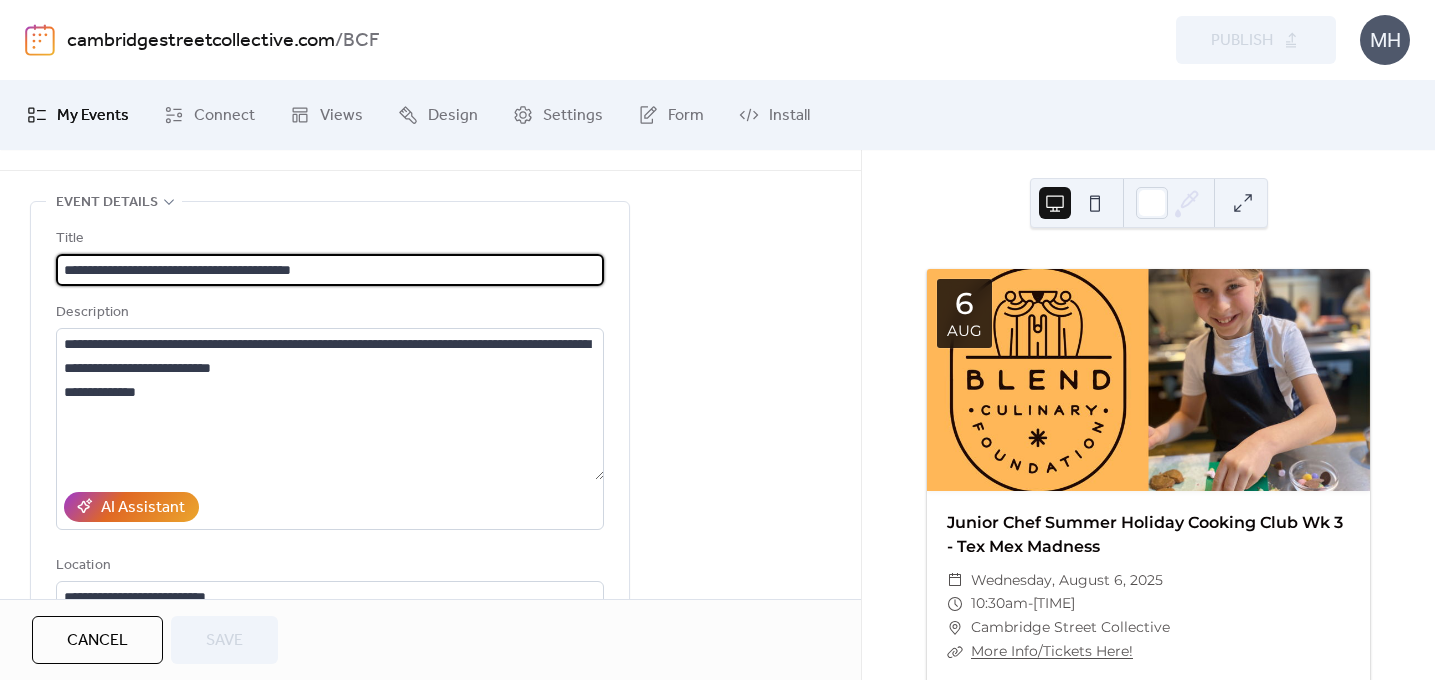 scroll, scrollTop: 90, scrollLeft: 0, axis: vertical 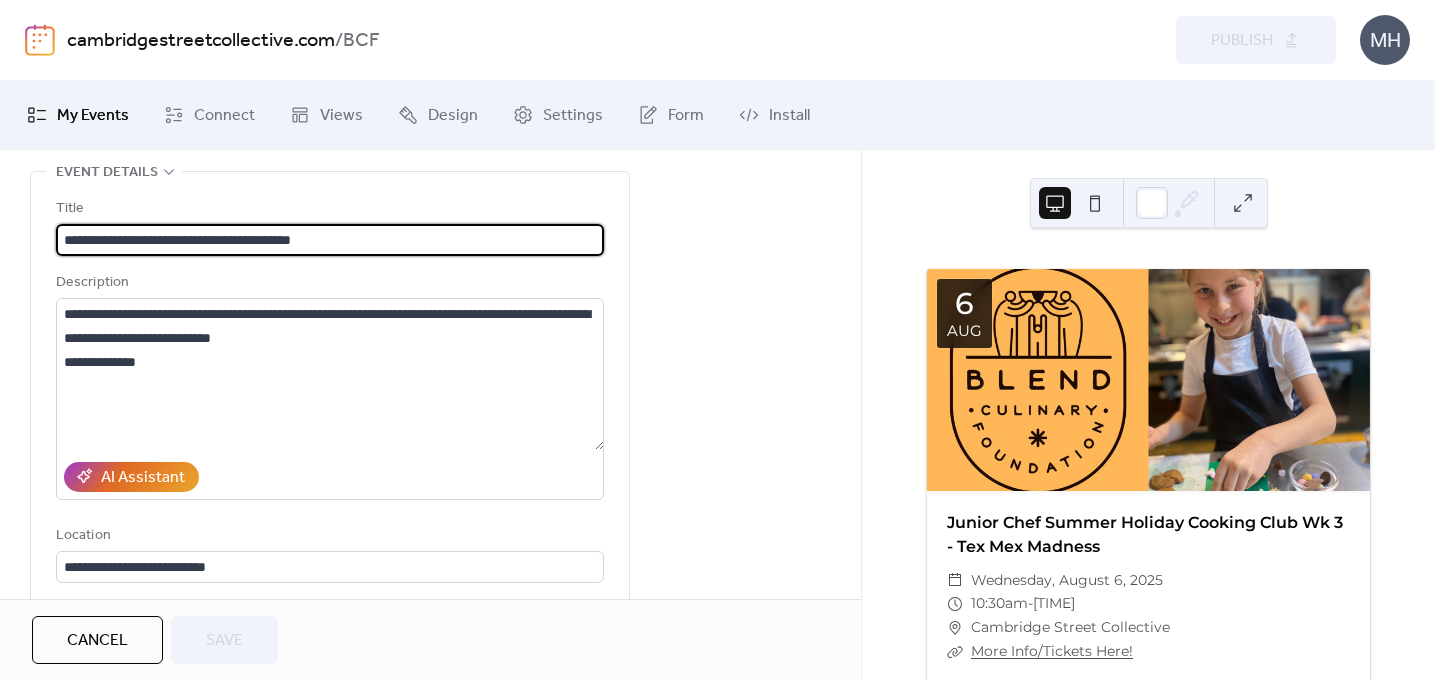 drag, startPoint x: 355, startPoint y: 235, endPoint x: 196, endPoint y: 230, distance: 159.0786 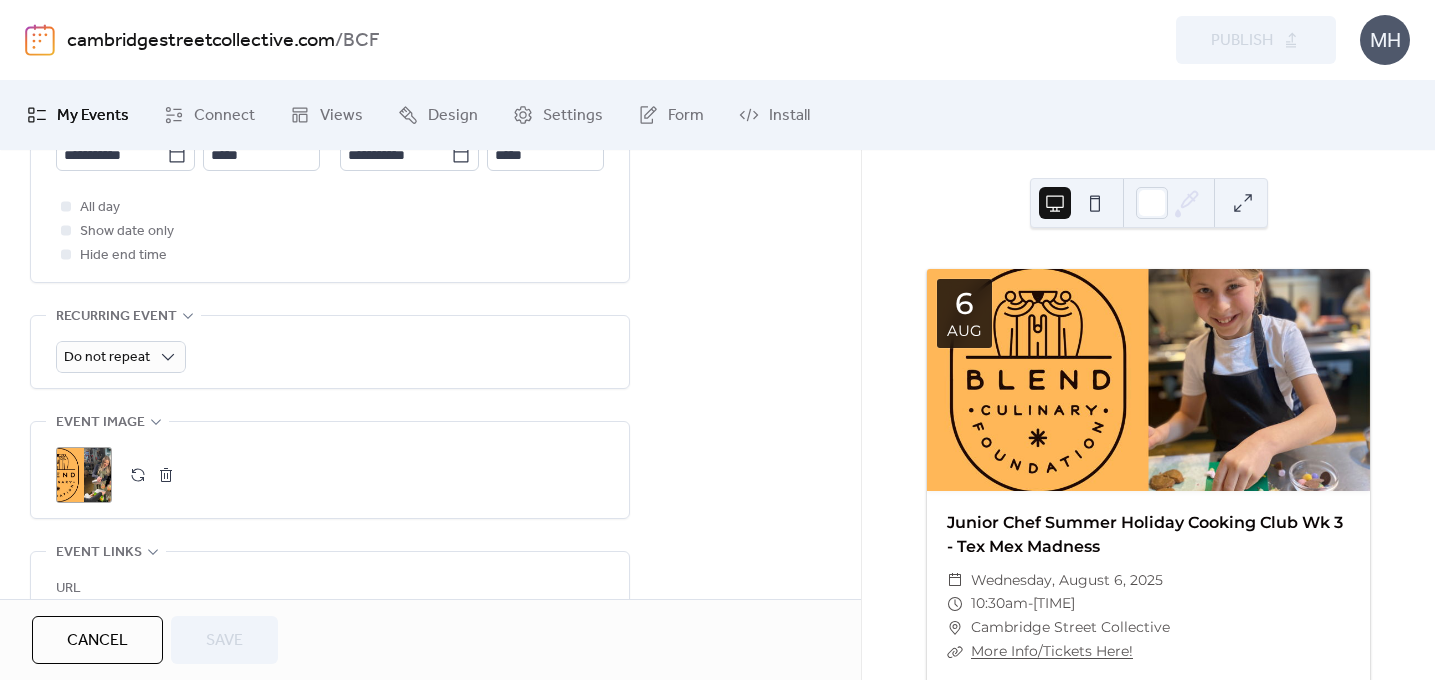 scroll, scrollTop: 1119, scrollLeft: 0, axis: vertical 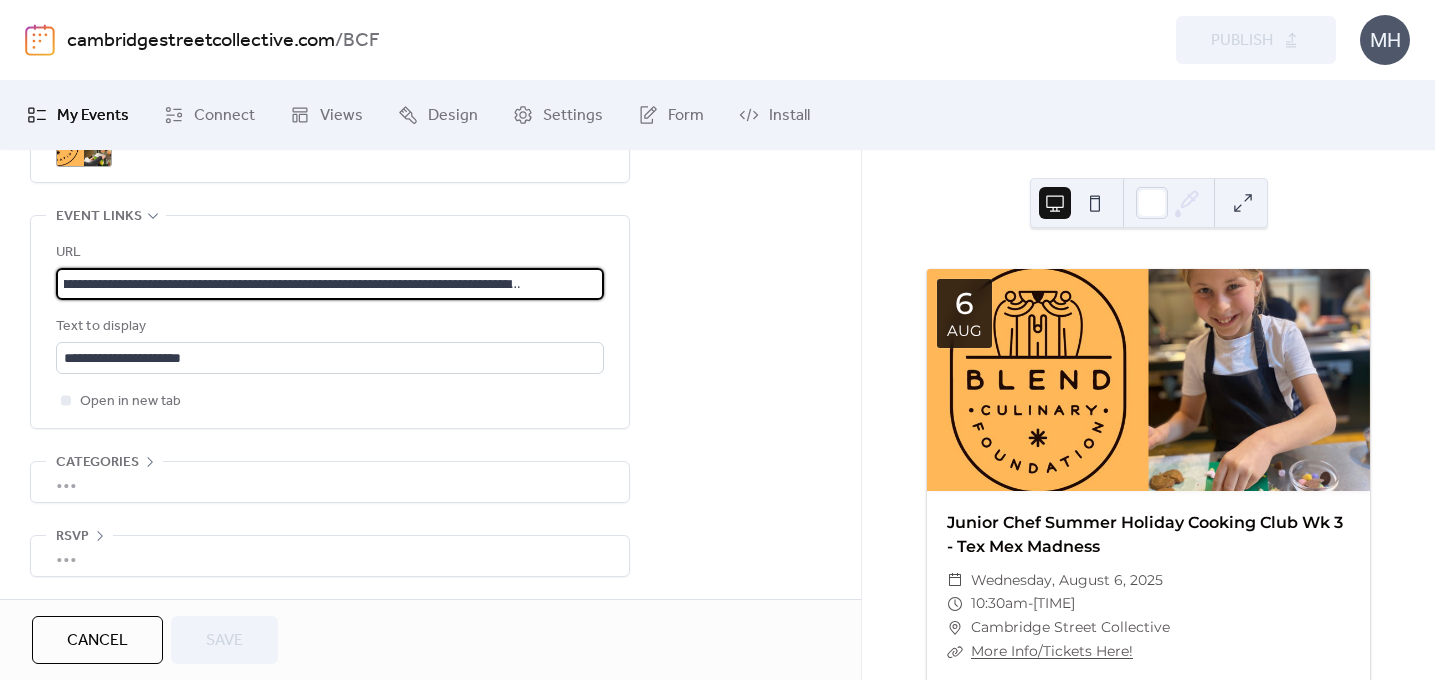 drag, startPoint x: 58, startPoint y: 282, endPoint x: 730, endPoint y: 296, distance: 672.1458 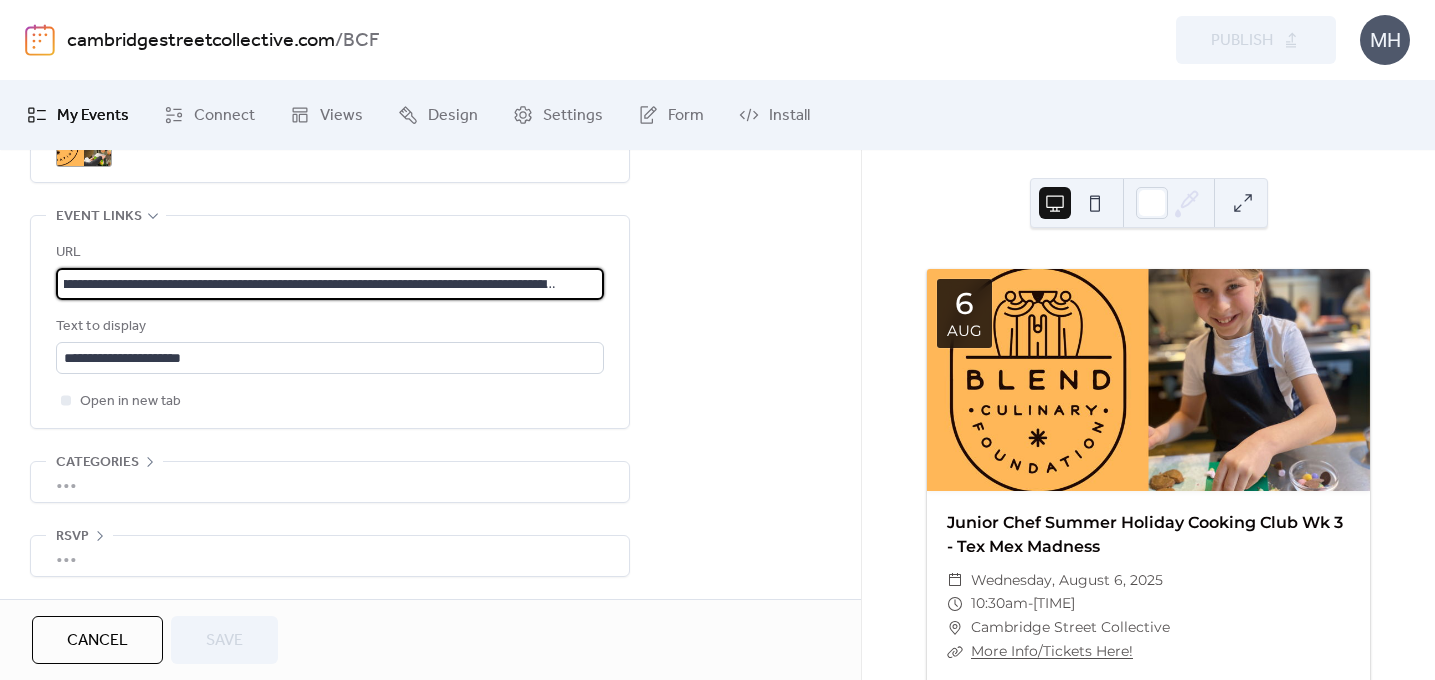 scroll, scrollTop: 1, scrollLeft: 215, axis: both 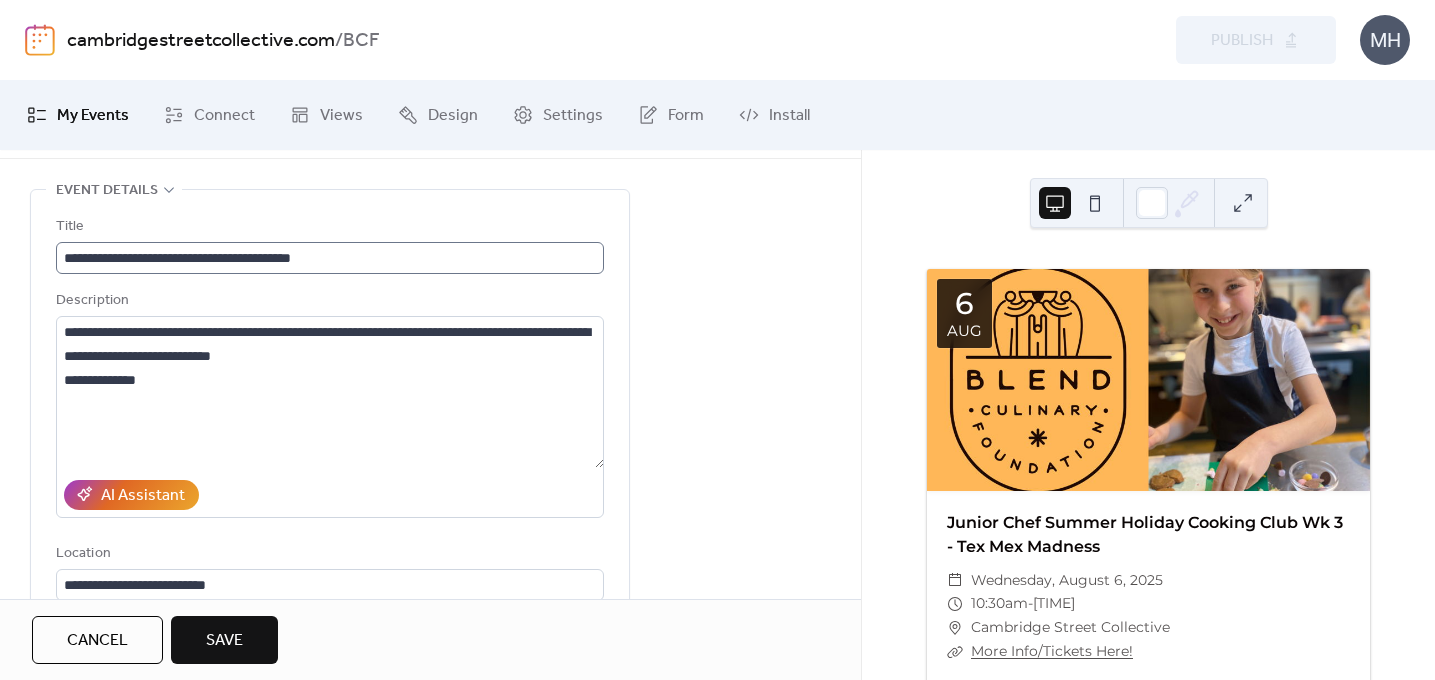 type on "**********" 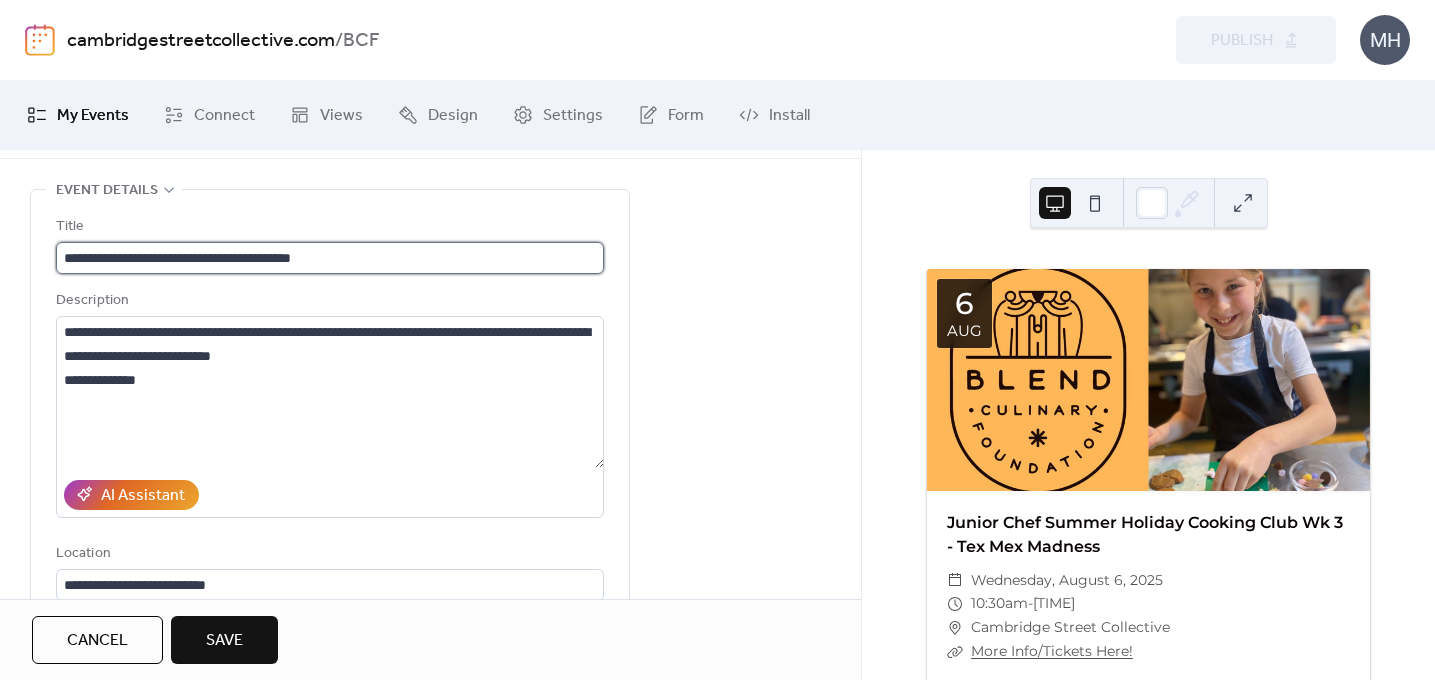 scroll, scrollTop: 0, scrollLeft: 0, axis: both 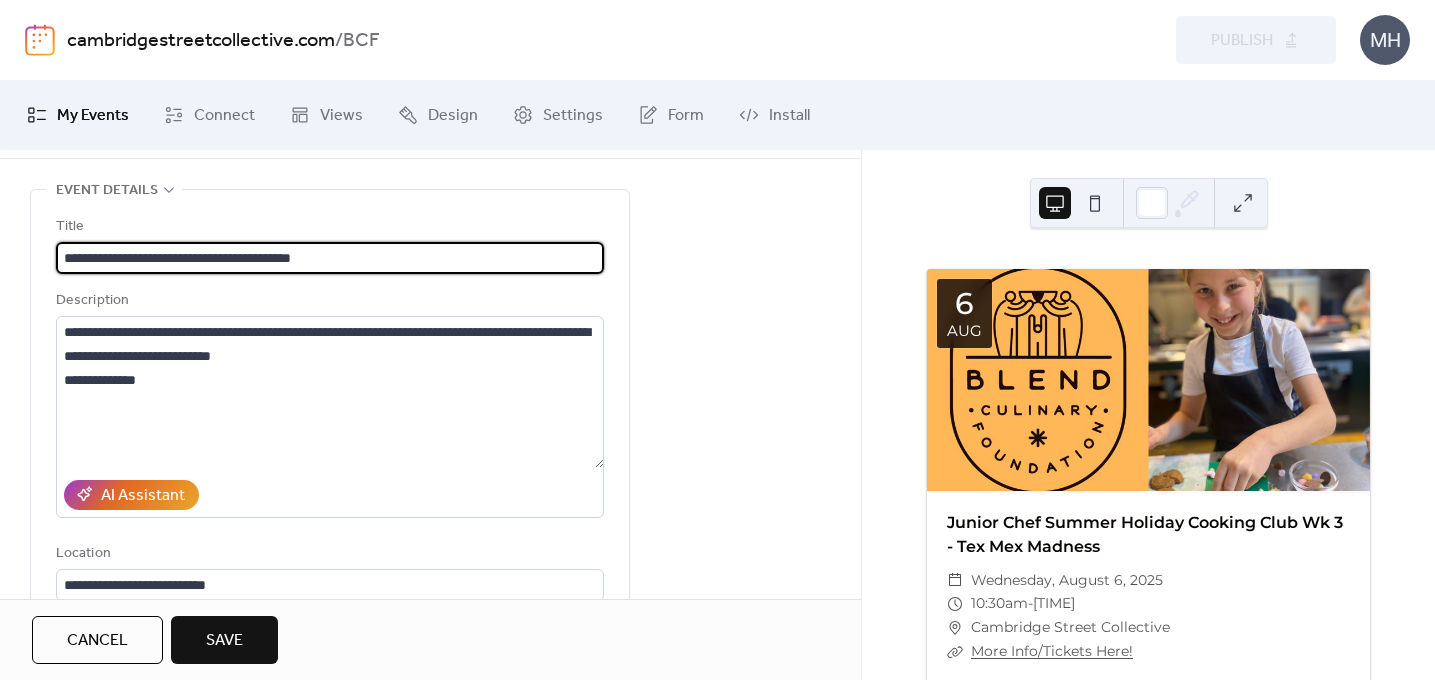 drag, startPoint x: 380, startPoint y: 254, endPoint x: 195, endPoint y: 249, distance: 185.06755 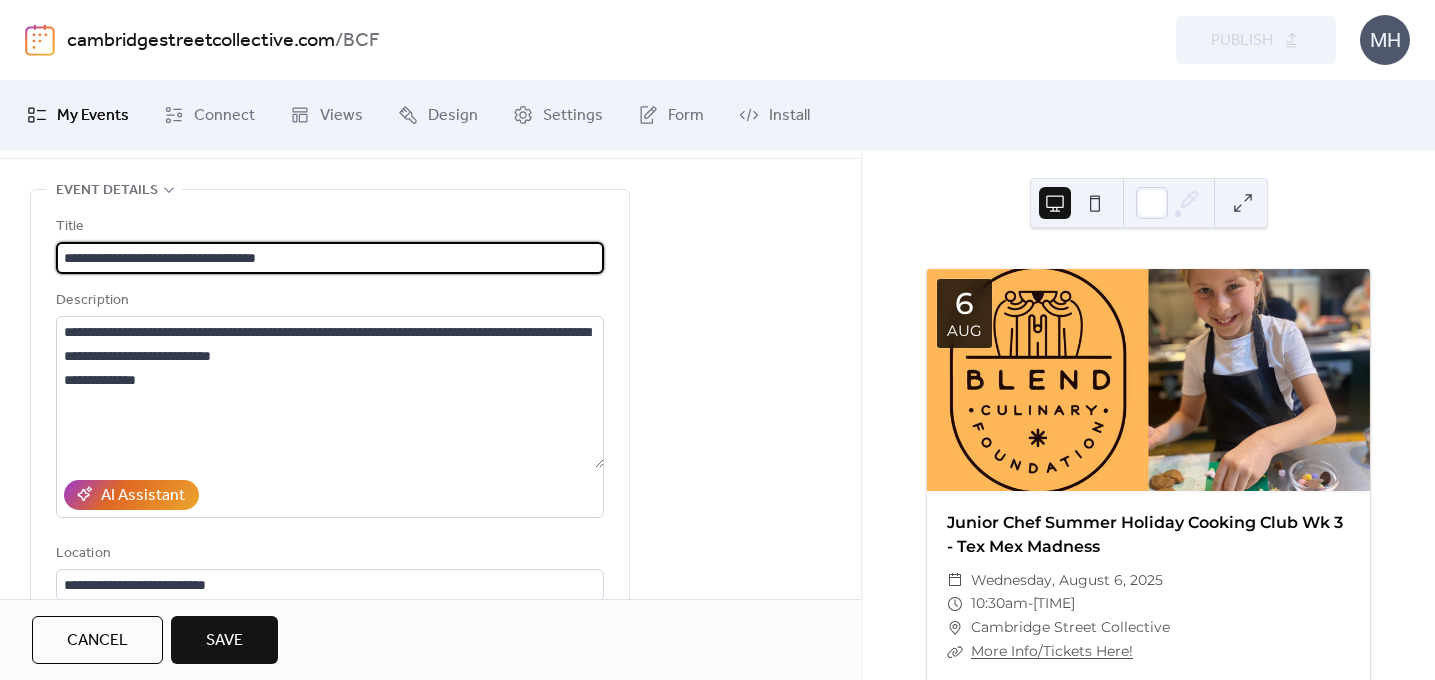 type on "**********" 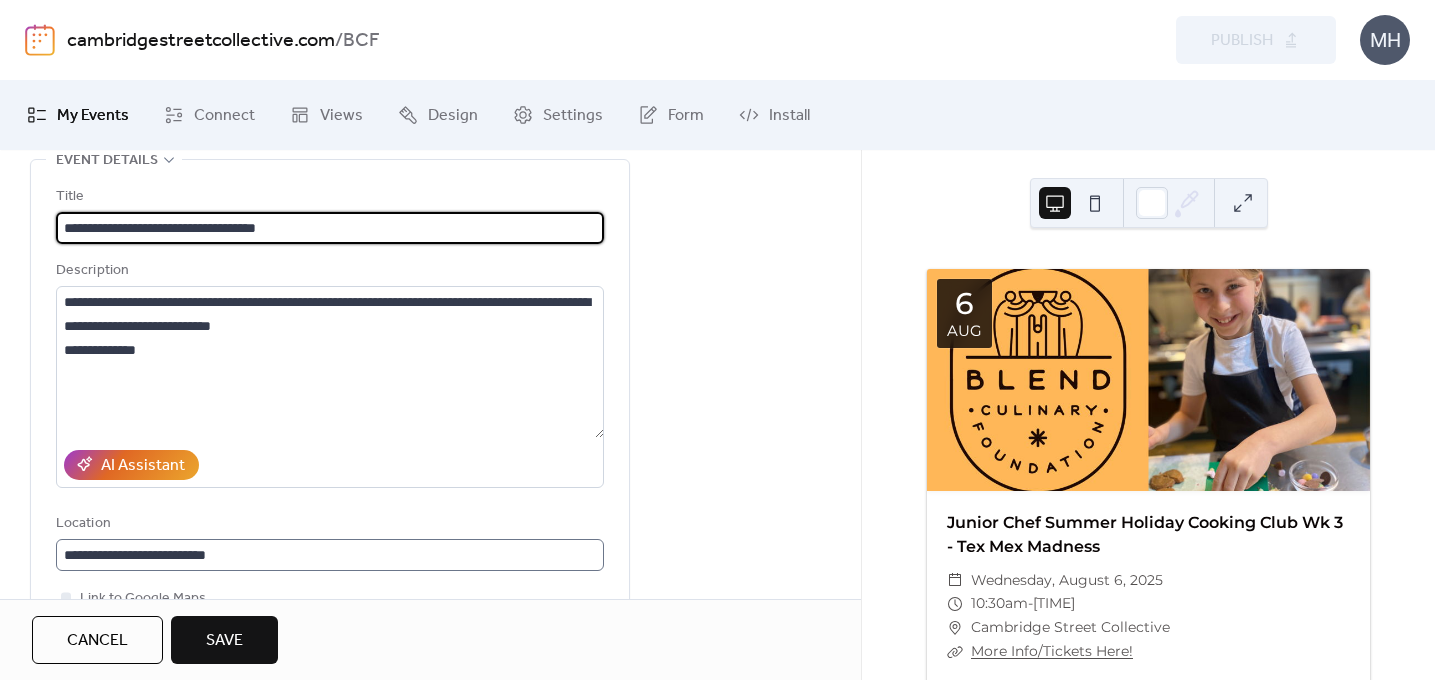 scroll, scrollTop: 103, scrollLeft: 0, axis: vertical 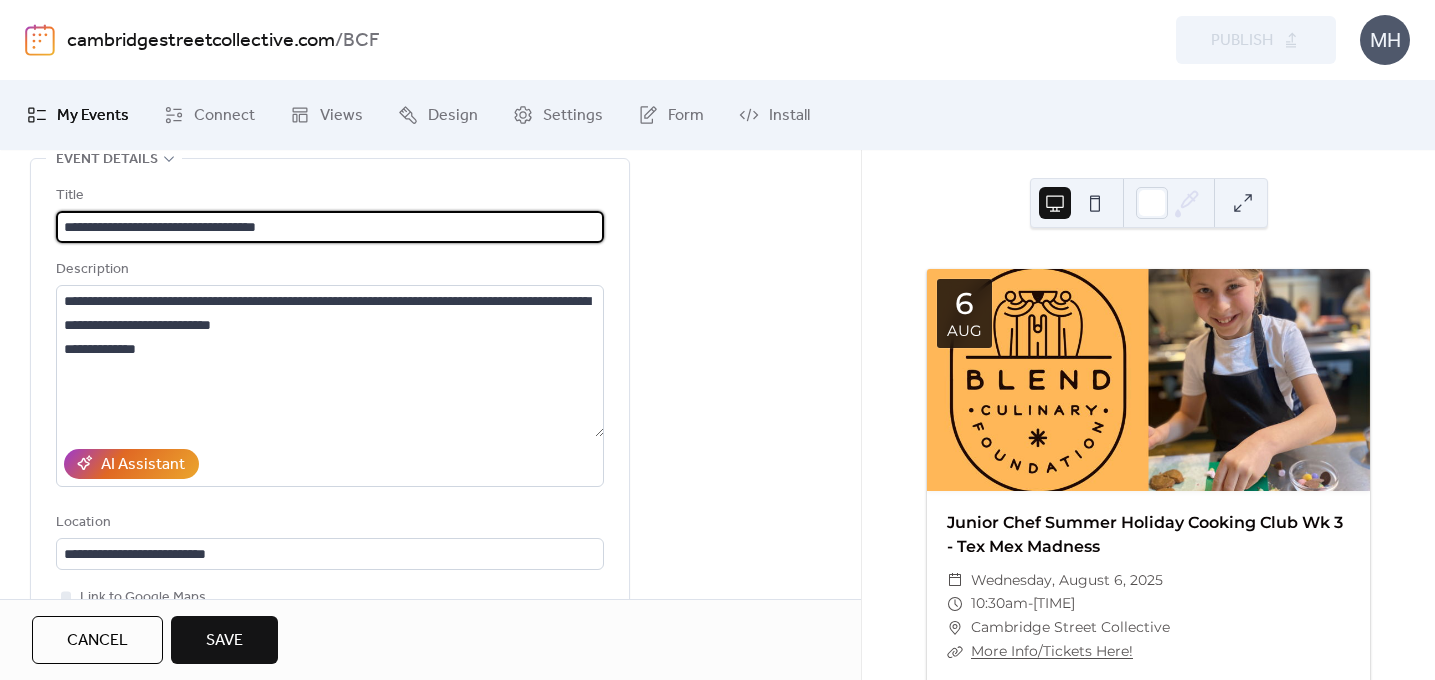 click on "Save" at bounding box center (224, 641) 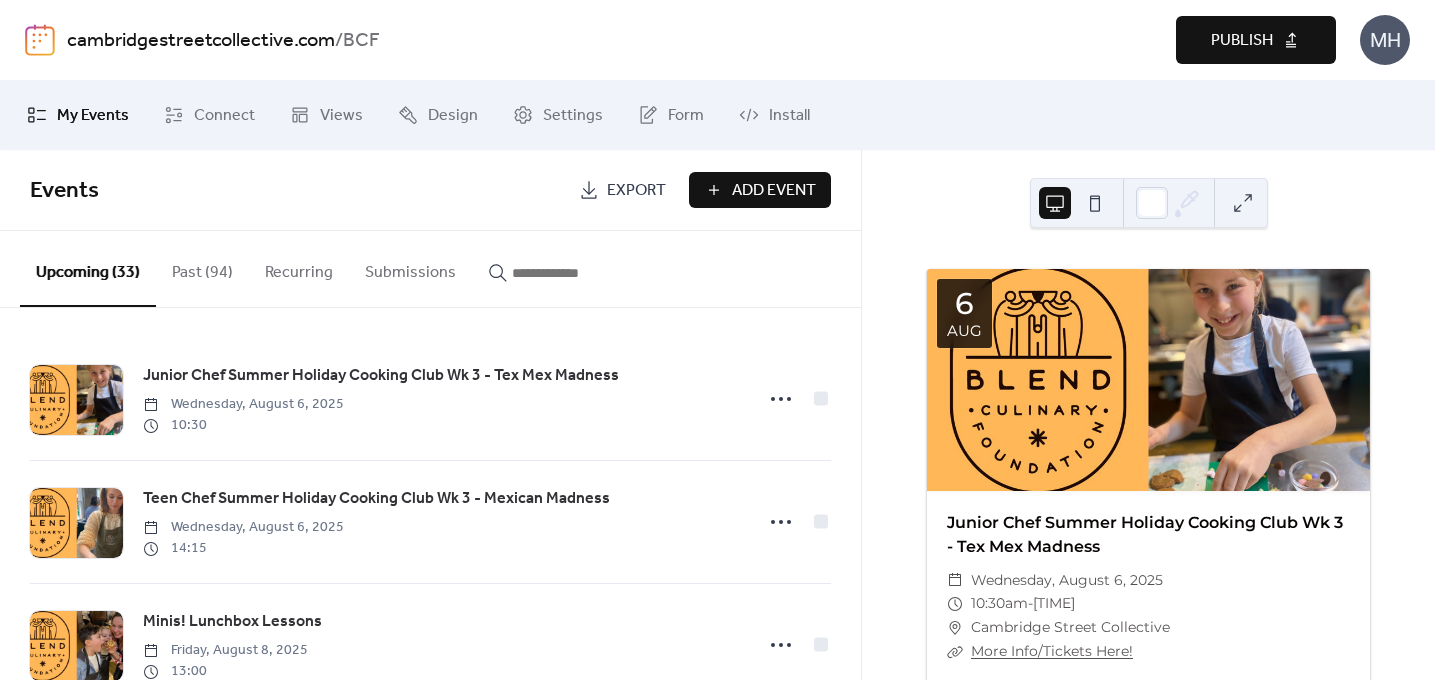 click on "Publish" at bounding box center (1256, 40) 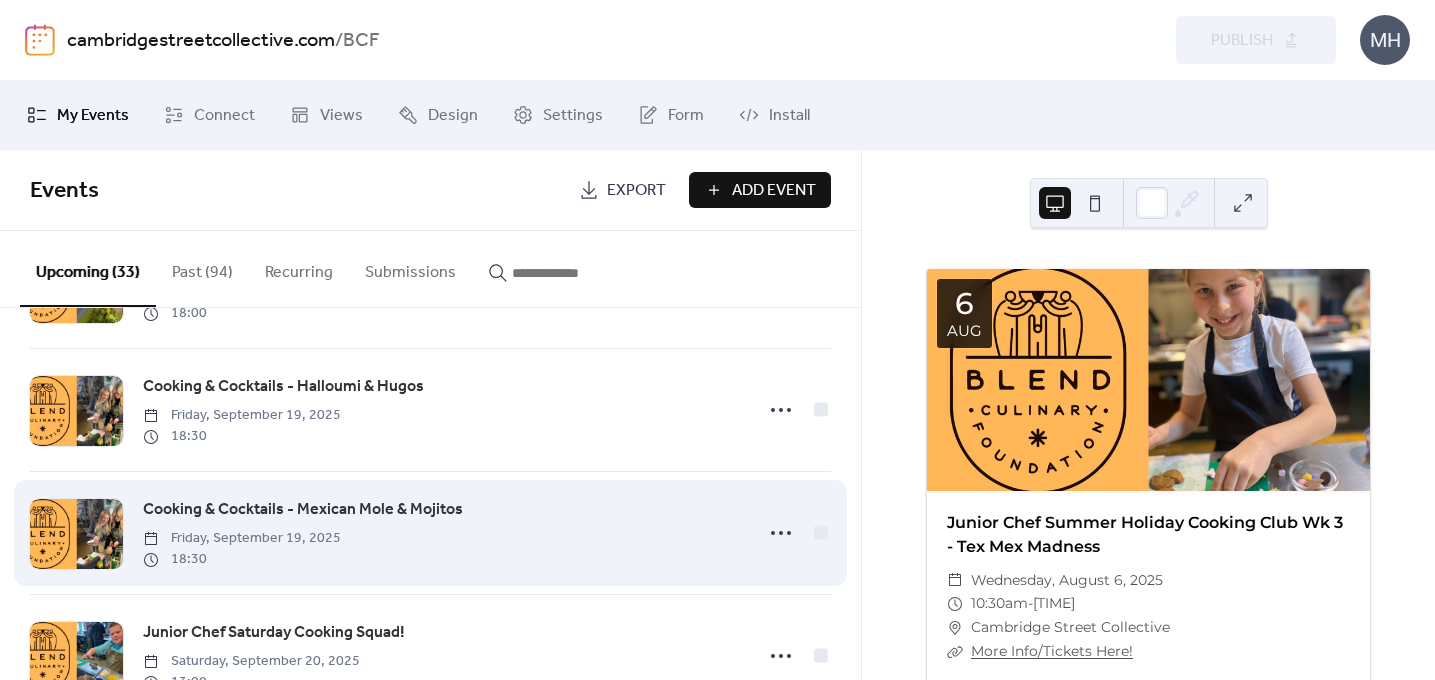 scroll, scrollTop: 1954, scrollLeft: 0, axis: vertical 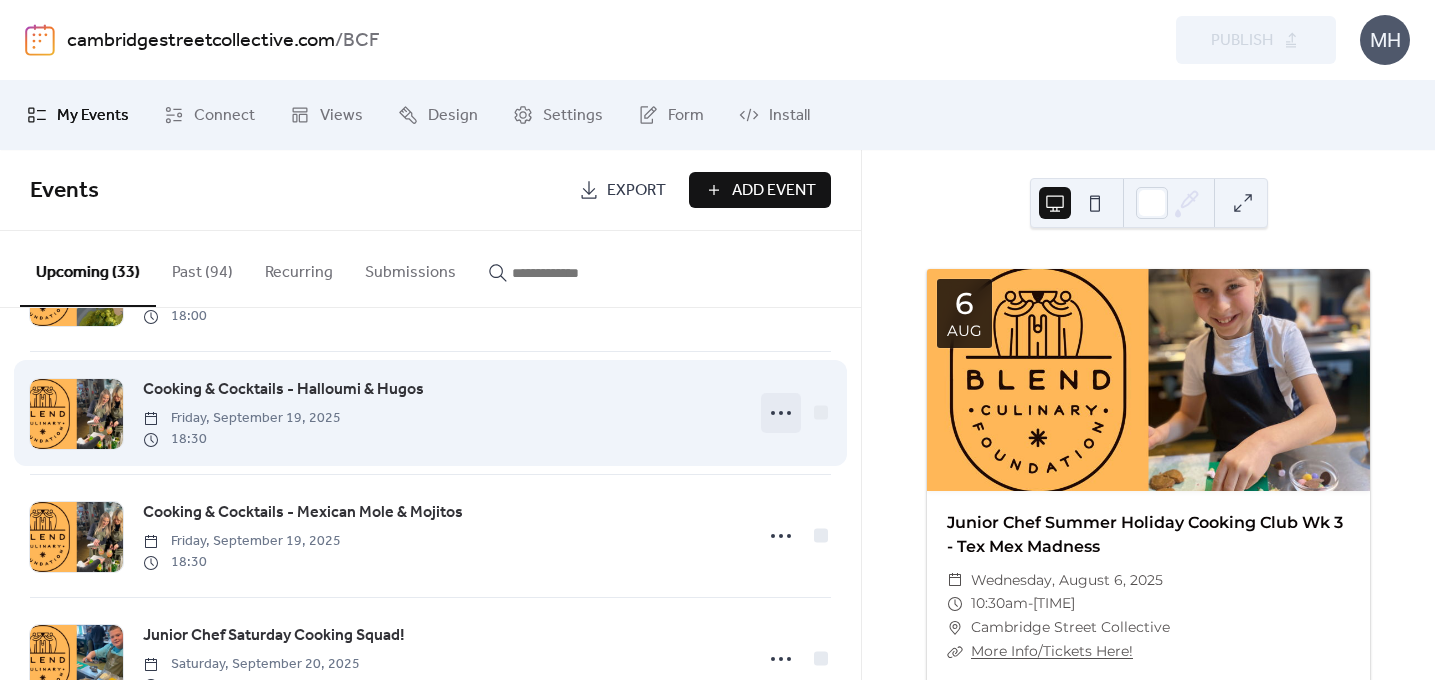 click 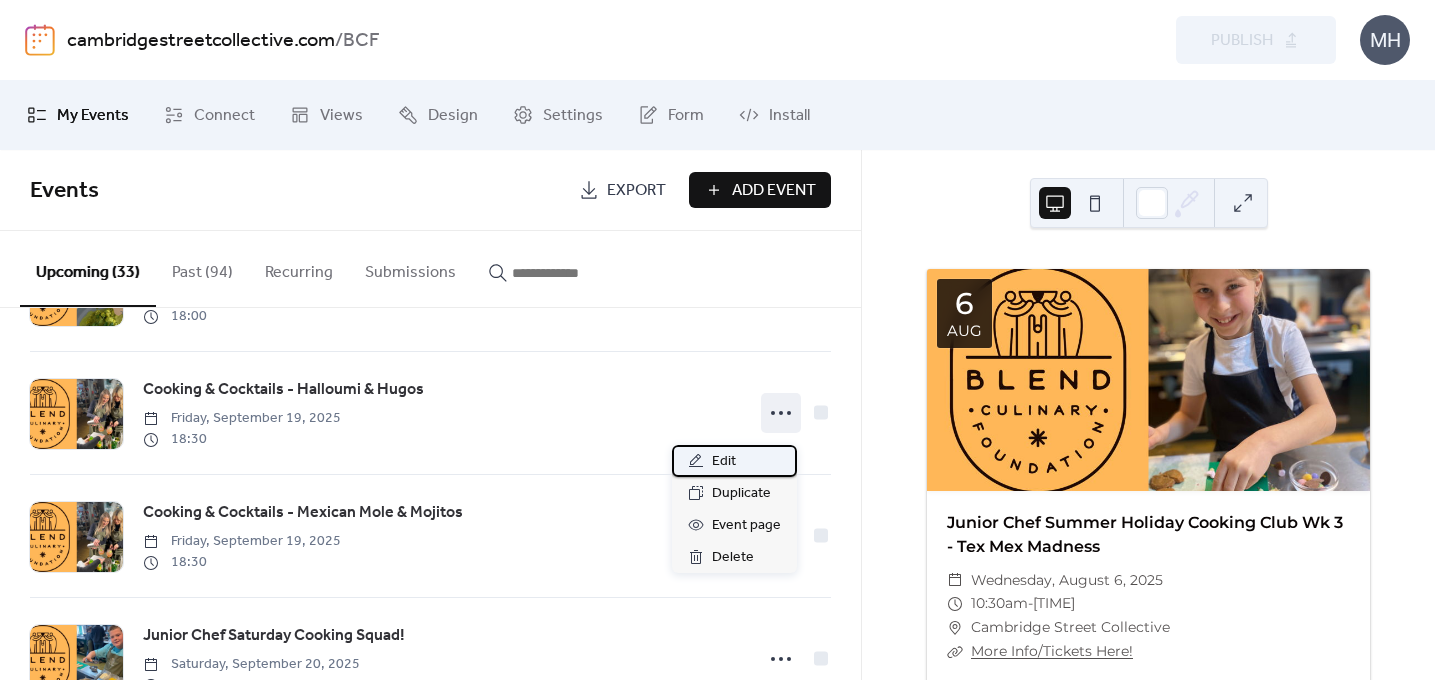 click on "Edit" at bounding box center (724, 462) 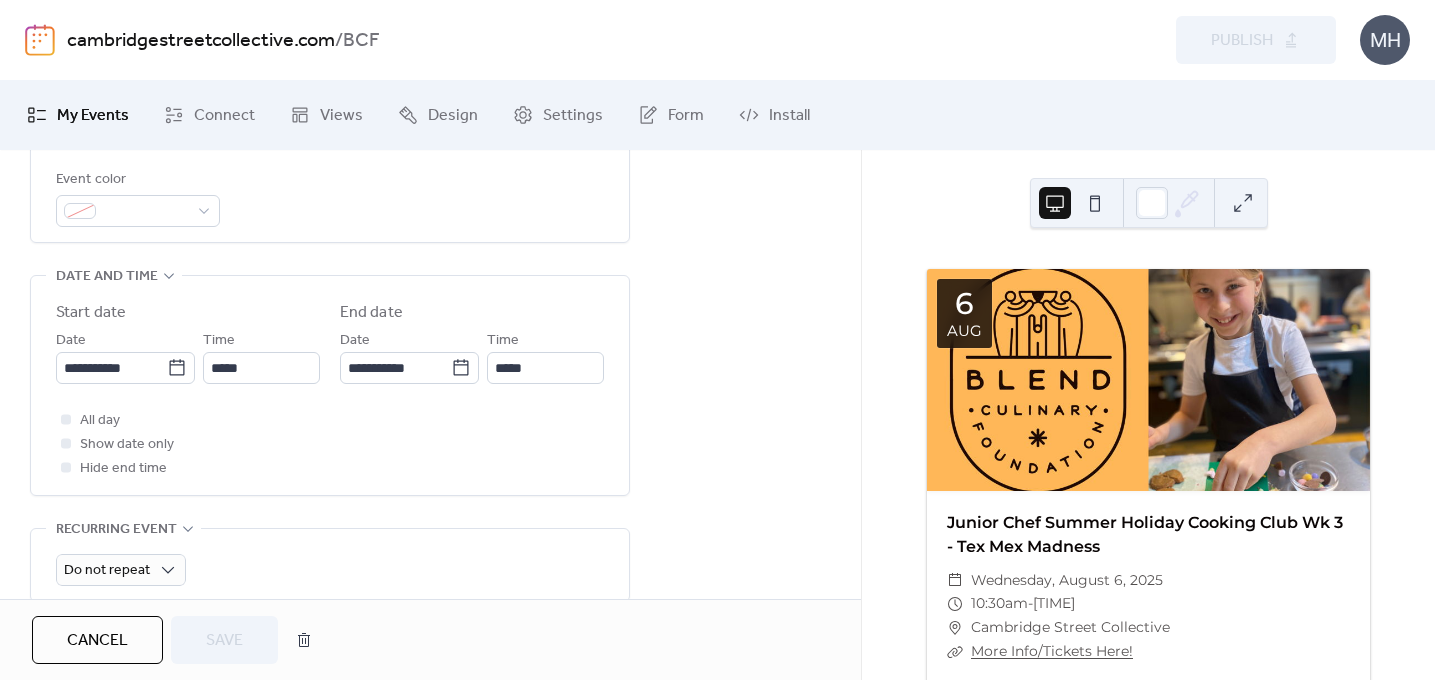 scroll, scrollTop: 739, scrollLeft: 0, axis: vertical 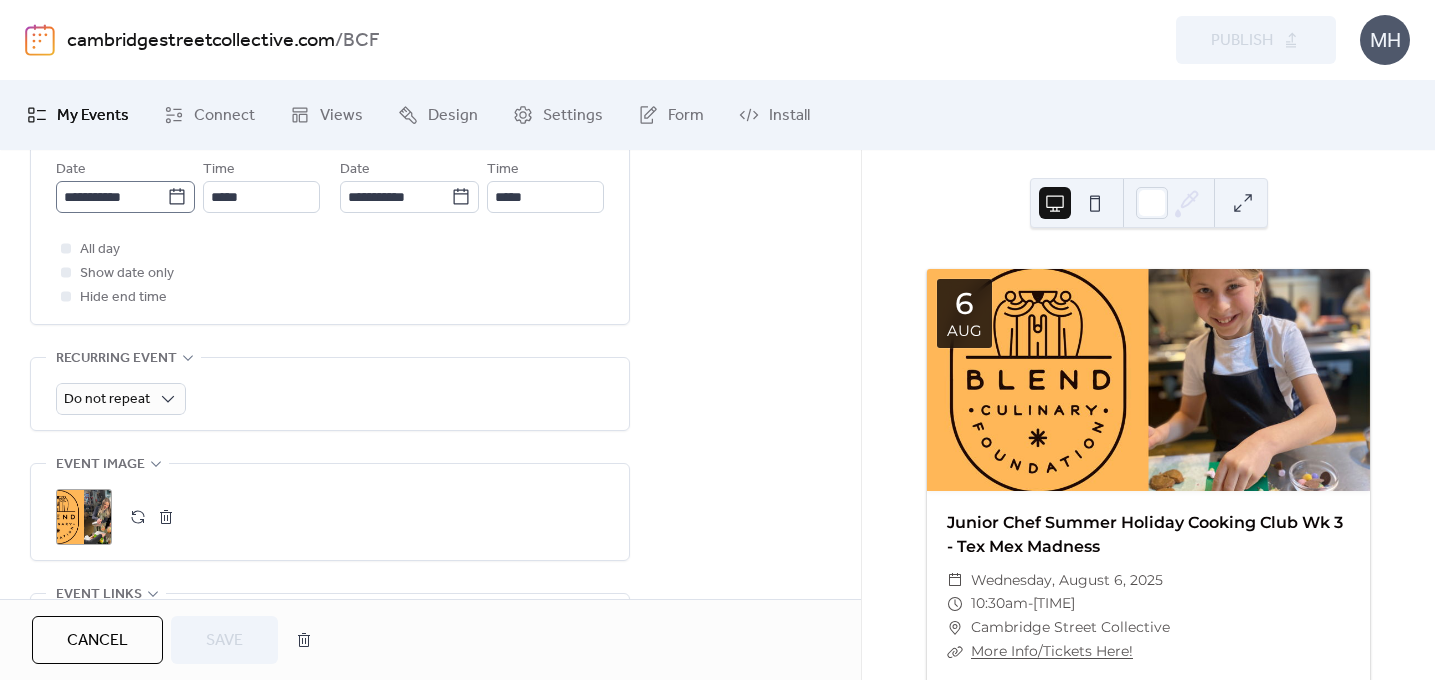 click 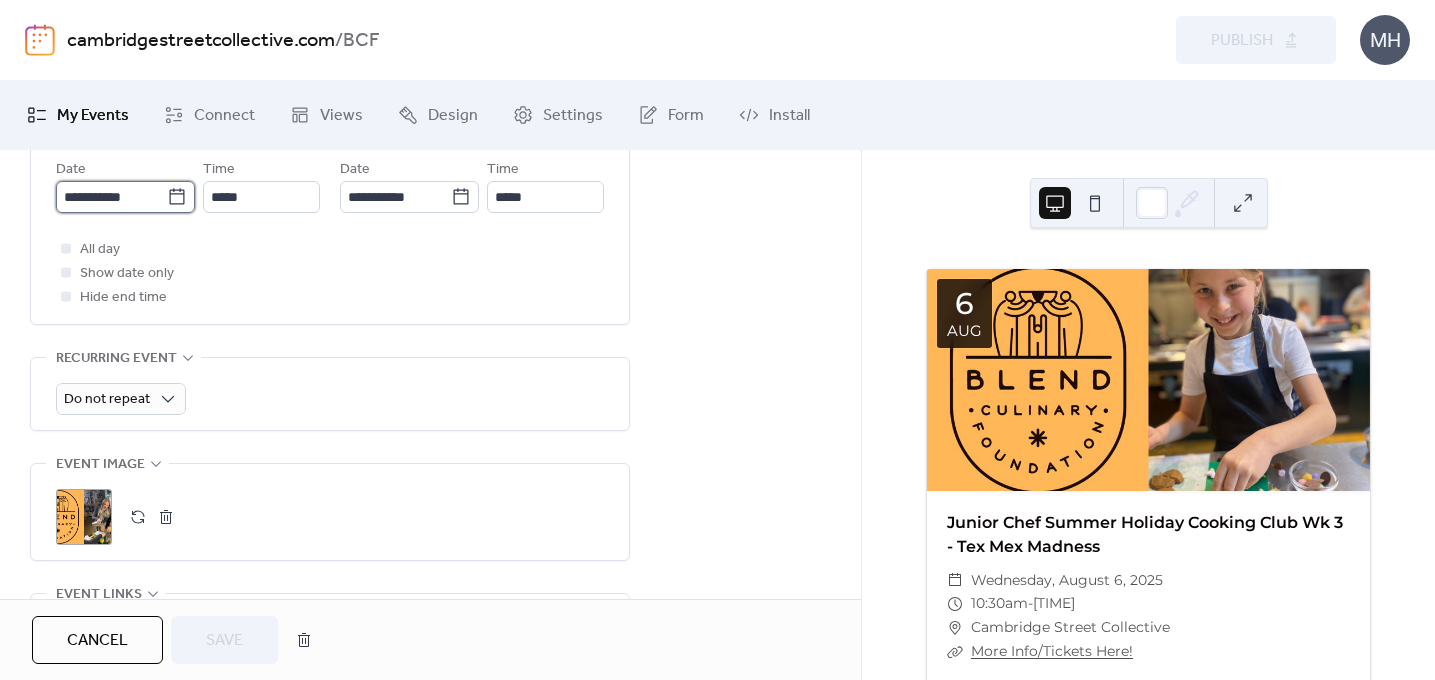 click on "**********" at bounding box center (111, 197) 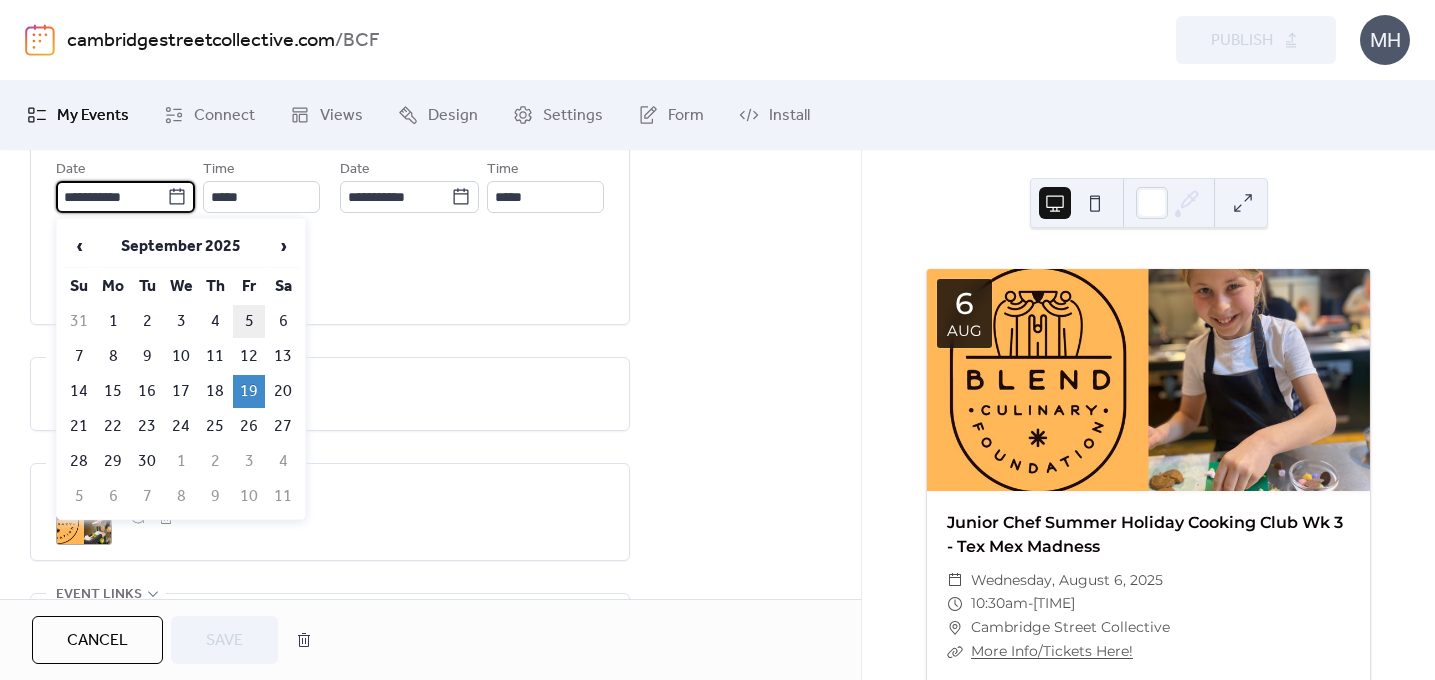 click on "5" at bounding box center (249, 321) 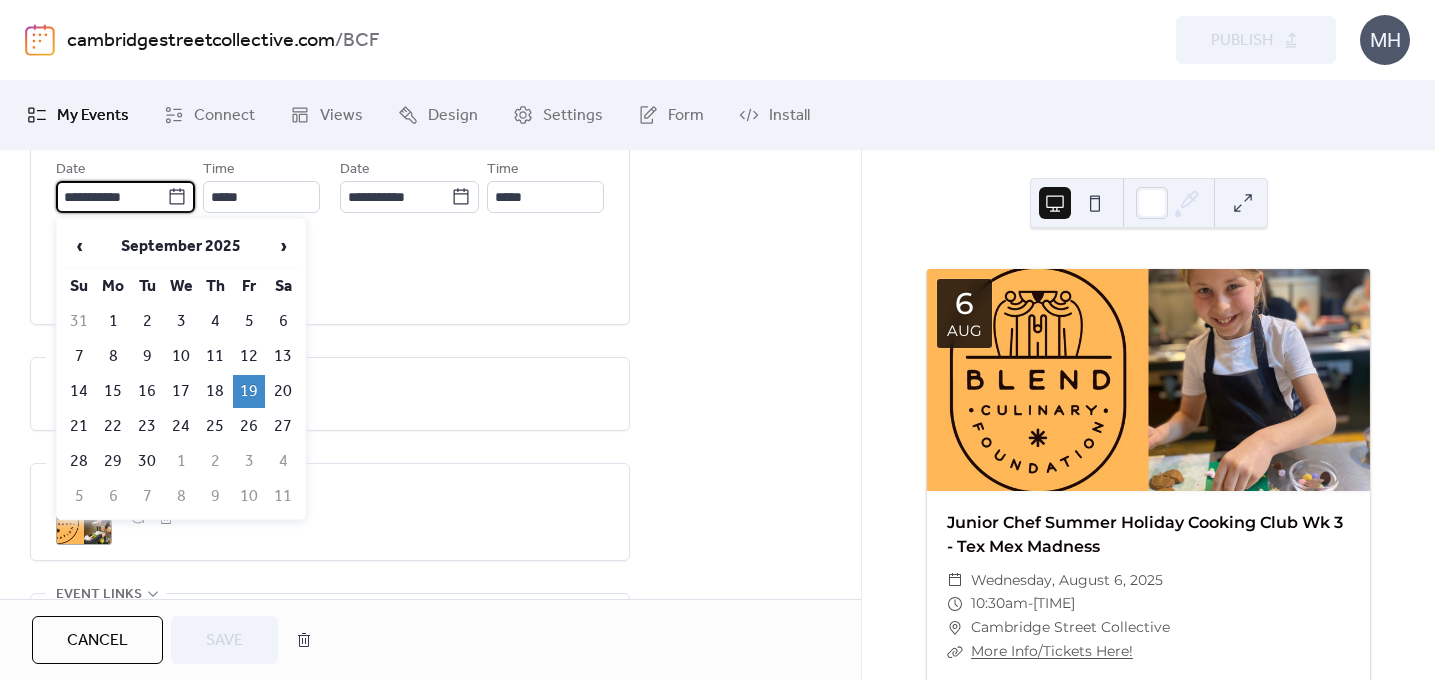type on "**********" 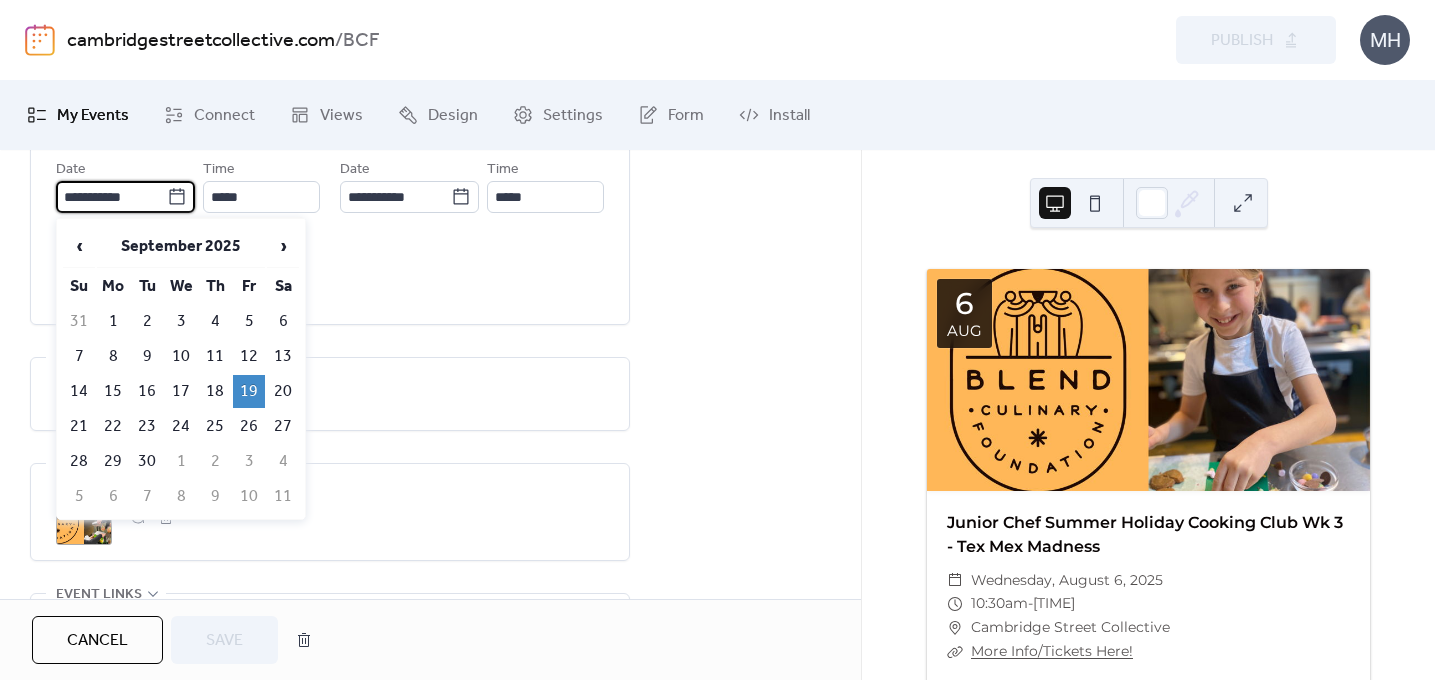 type on "**********" 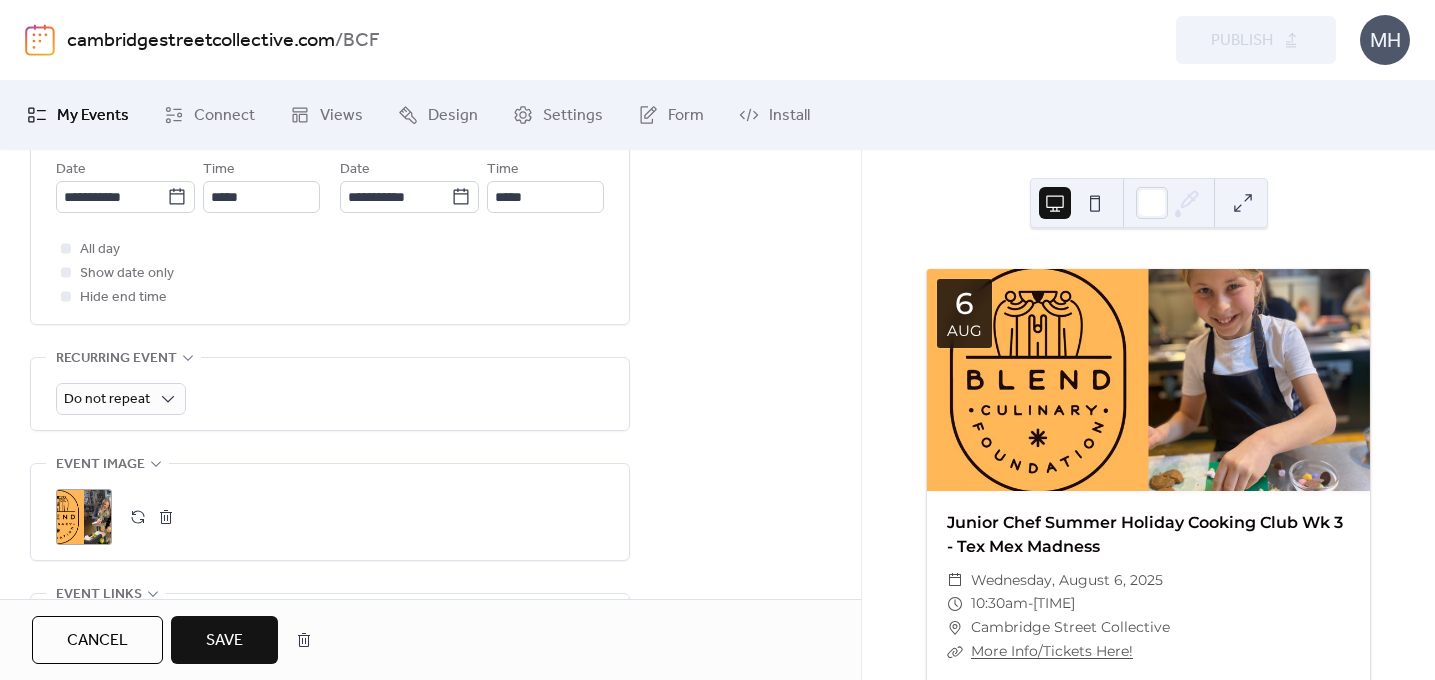 click on "Save" at bounding box center (224, 641) 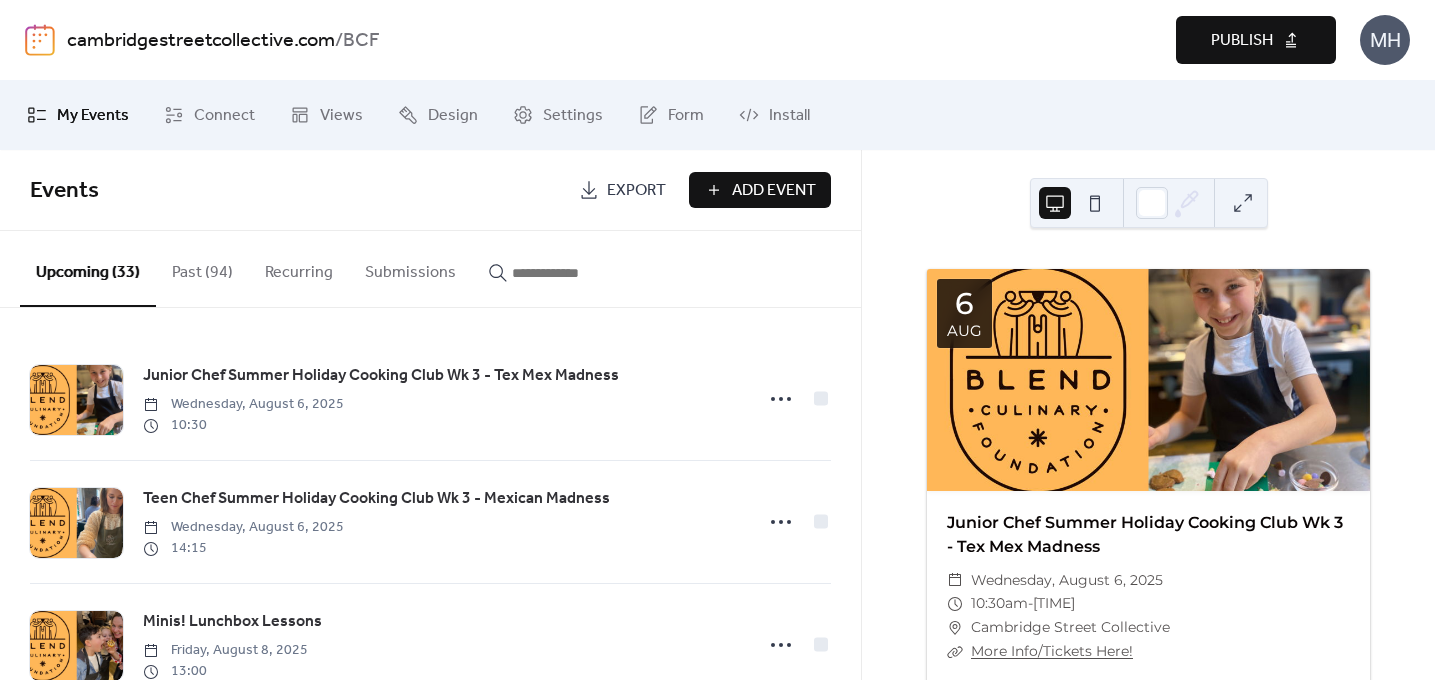 click on "Publish" at bounding box center [1242, 41] 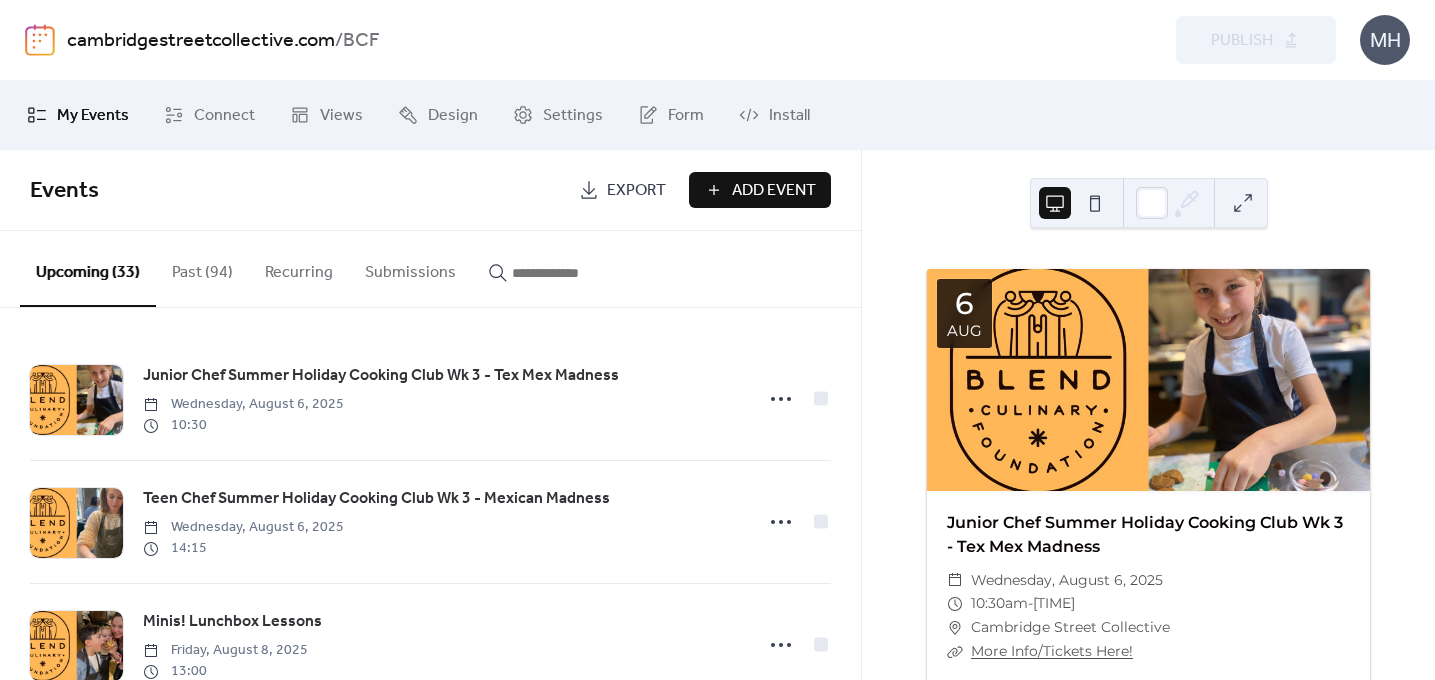 click on "cambridgestreetcollective.com" at bounding box center (201, 41) 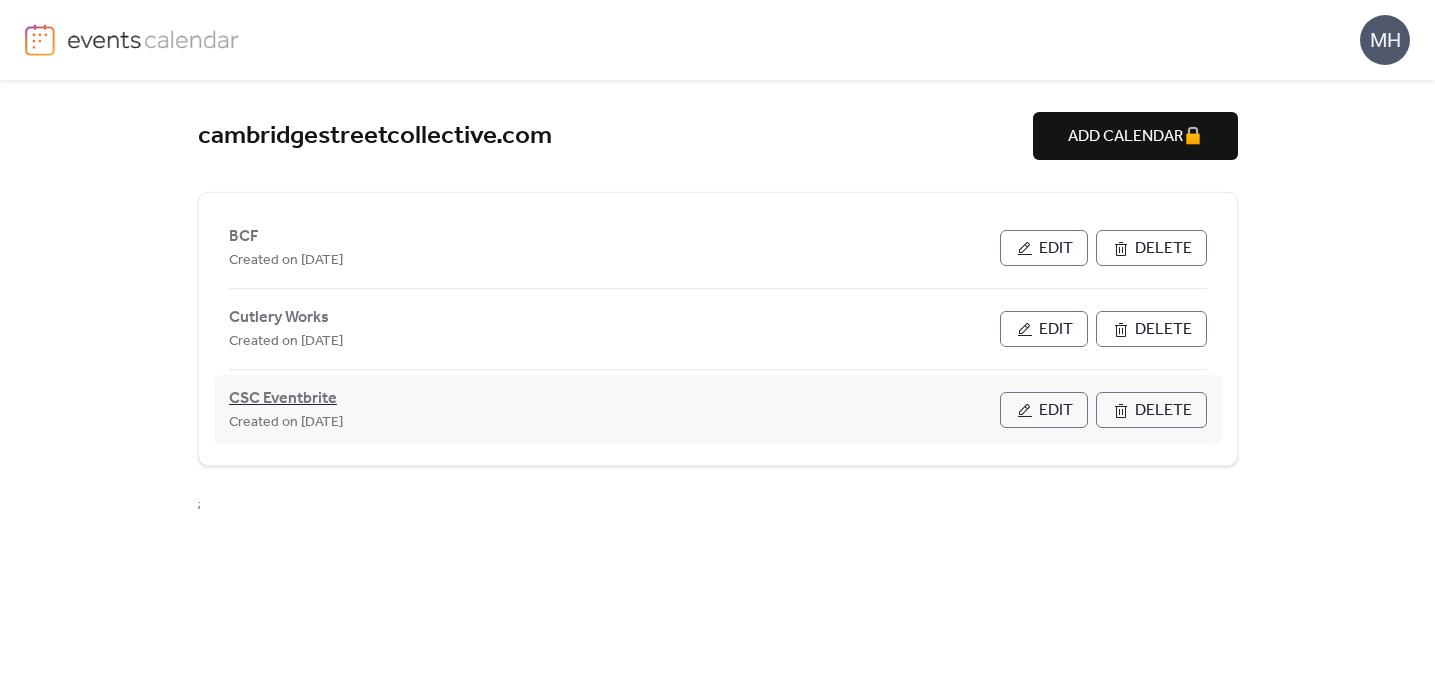 click on "CSC Eventbrite" at bounding box center (283, 399) 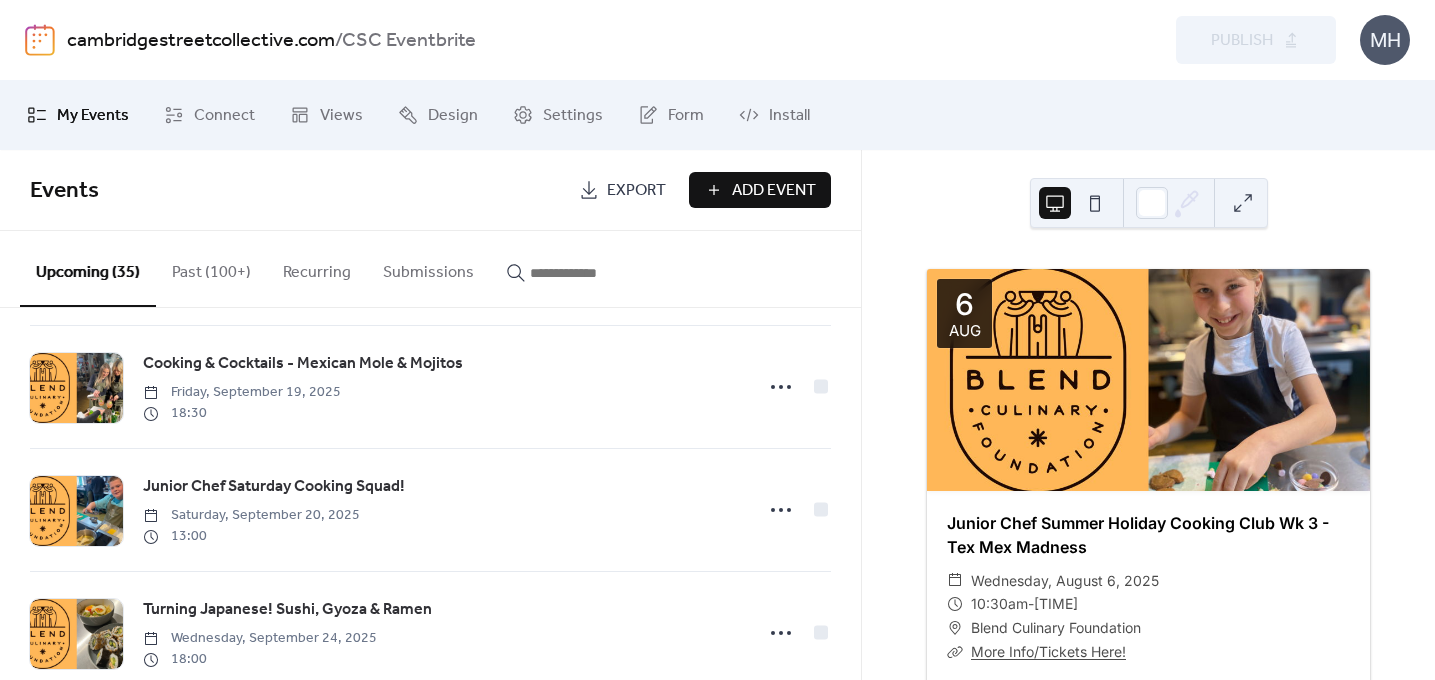 scroll, scrollTop: 2233, scrollLeft: 0, axis: vertical 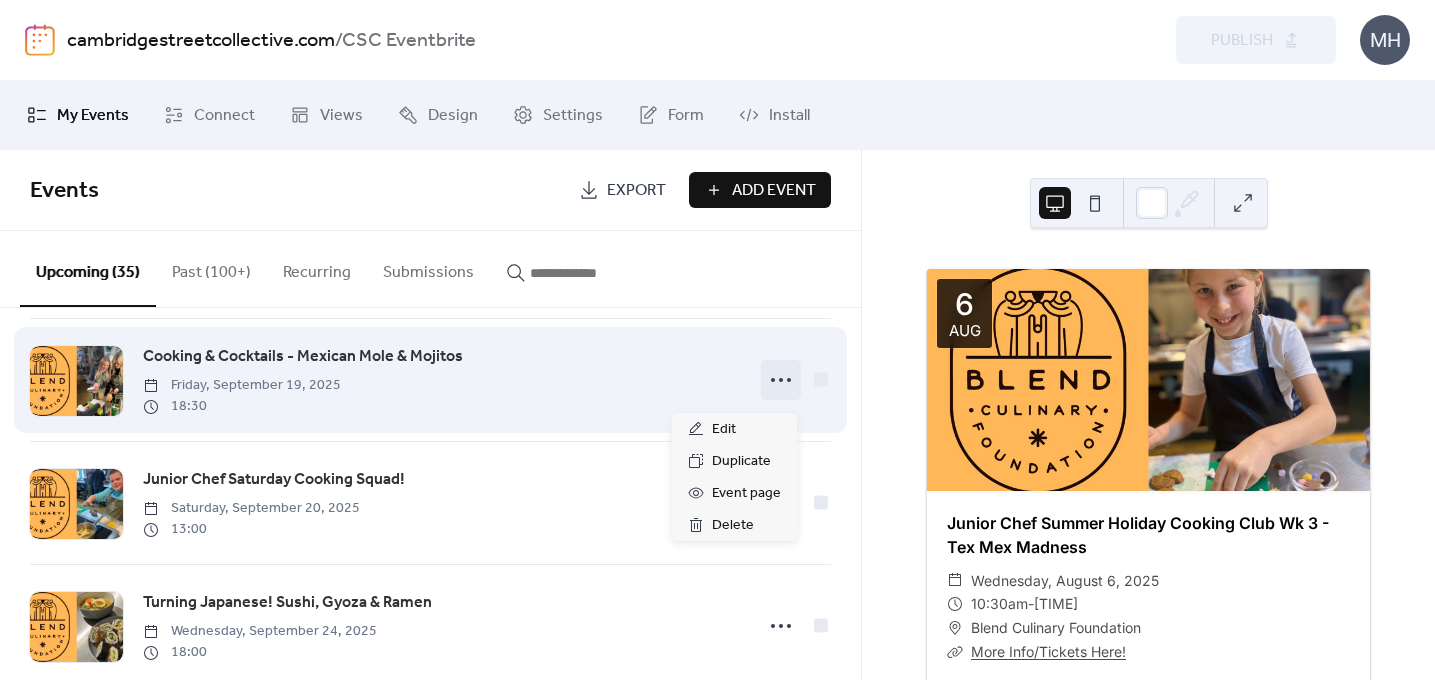 click 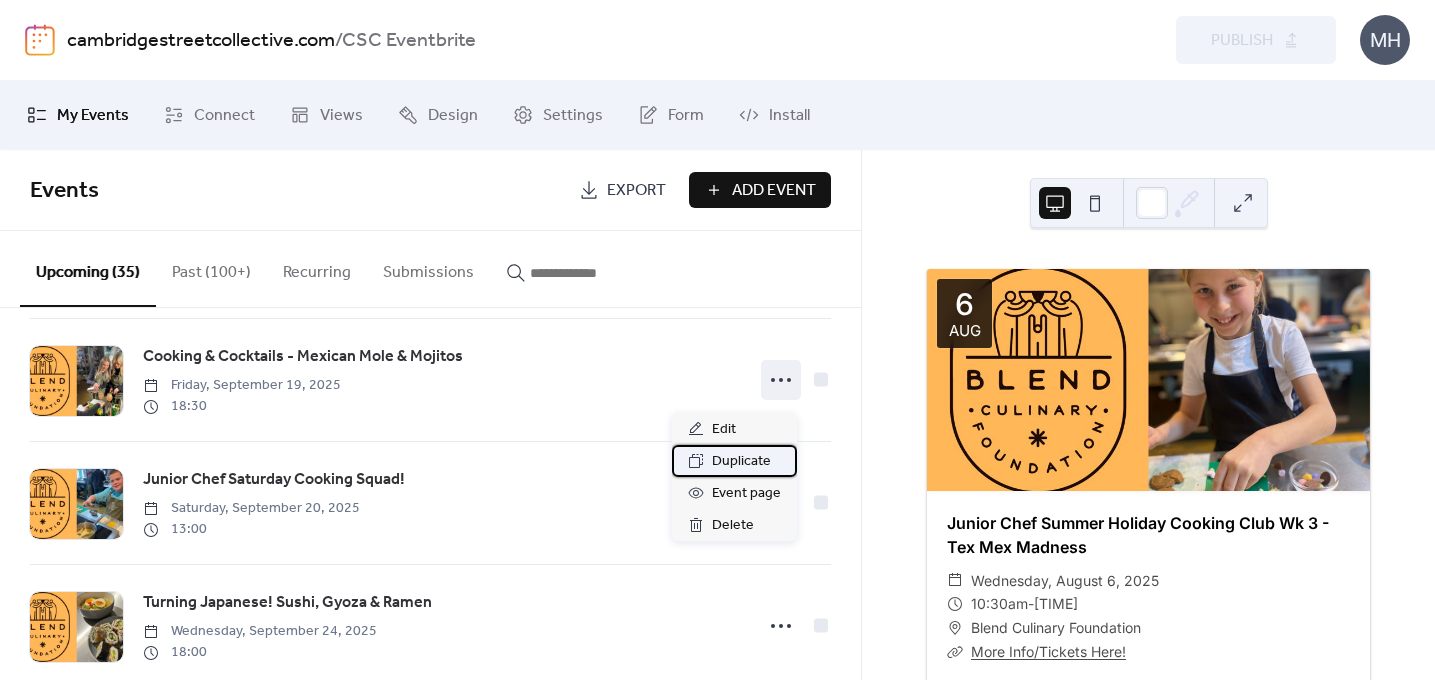 click on "Duplicate" at bounding box center (741, 462) 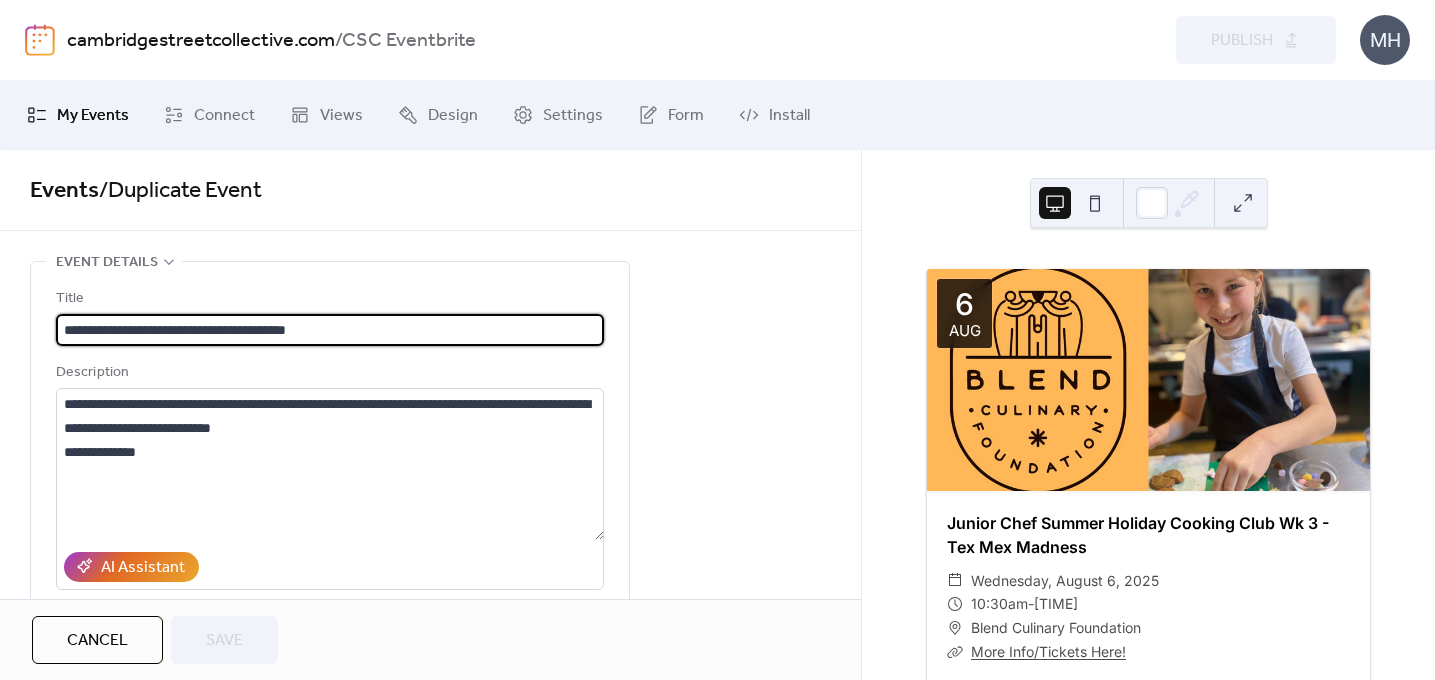 drag, startPoint x: 345, startPoint y: 328, endPoint x: 194, endPoint y: 323, distance: 151.08276 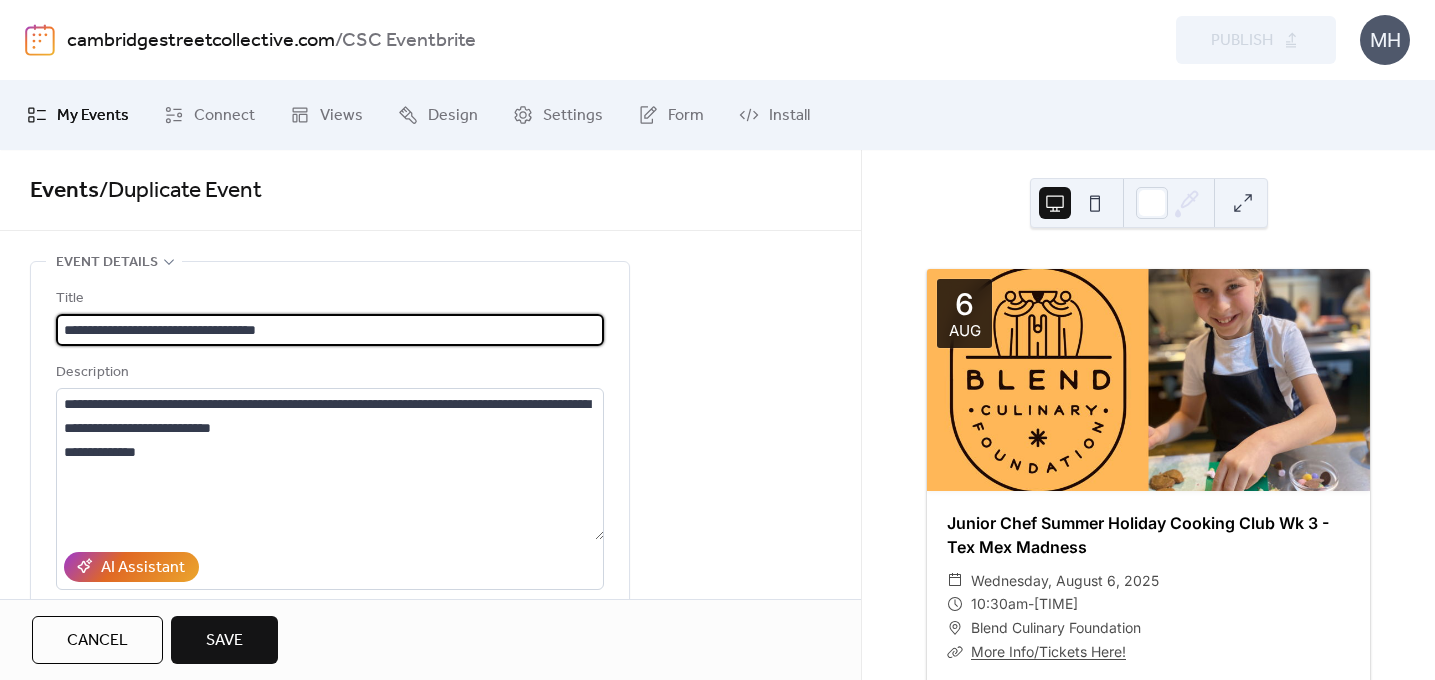 scroll, scrollTop: 1, scrollLeft: 0, axis: vertical 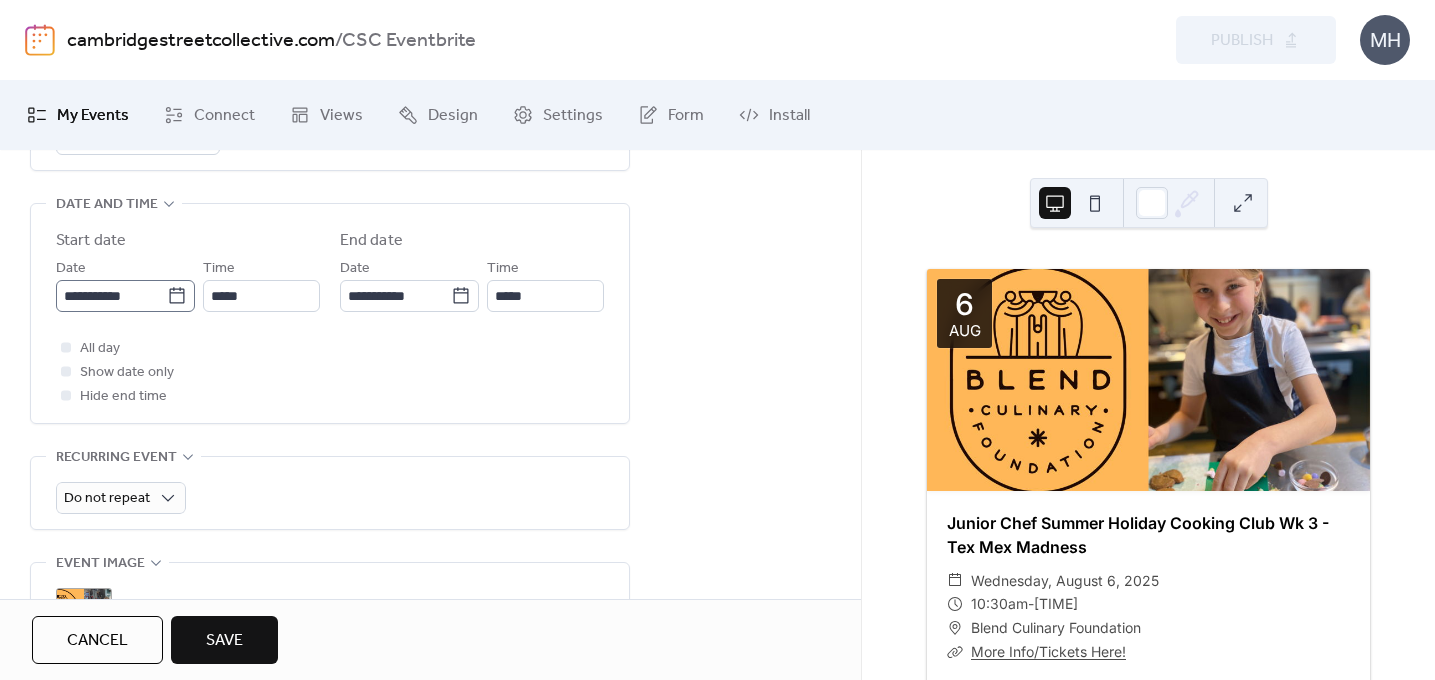 type on "**********" 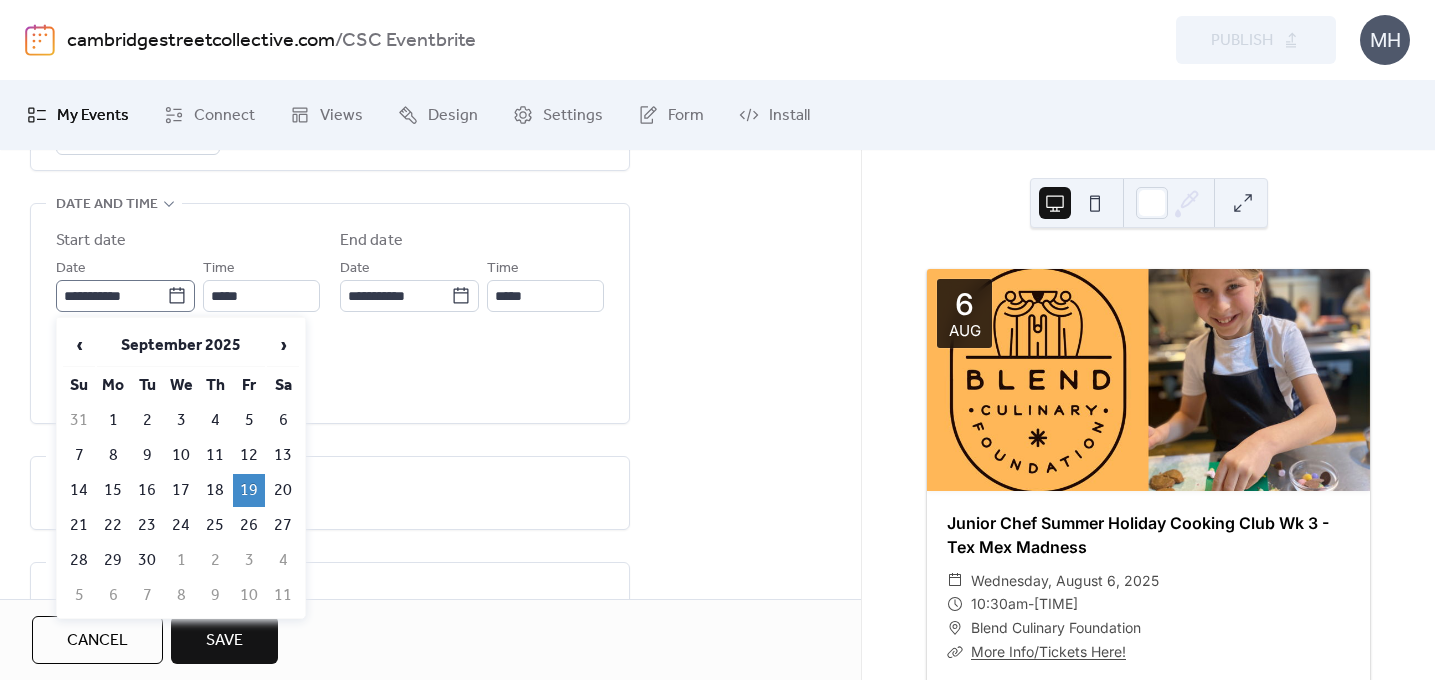 click on "**********" at bounding box center (125, 296) 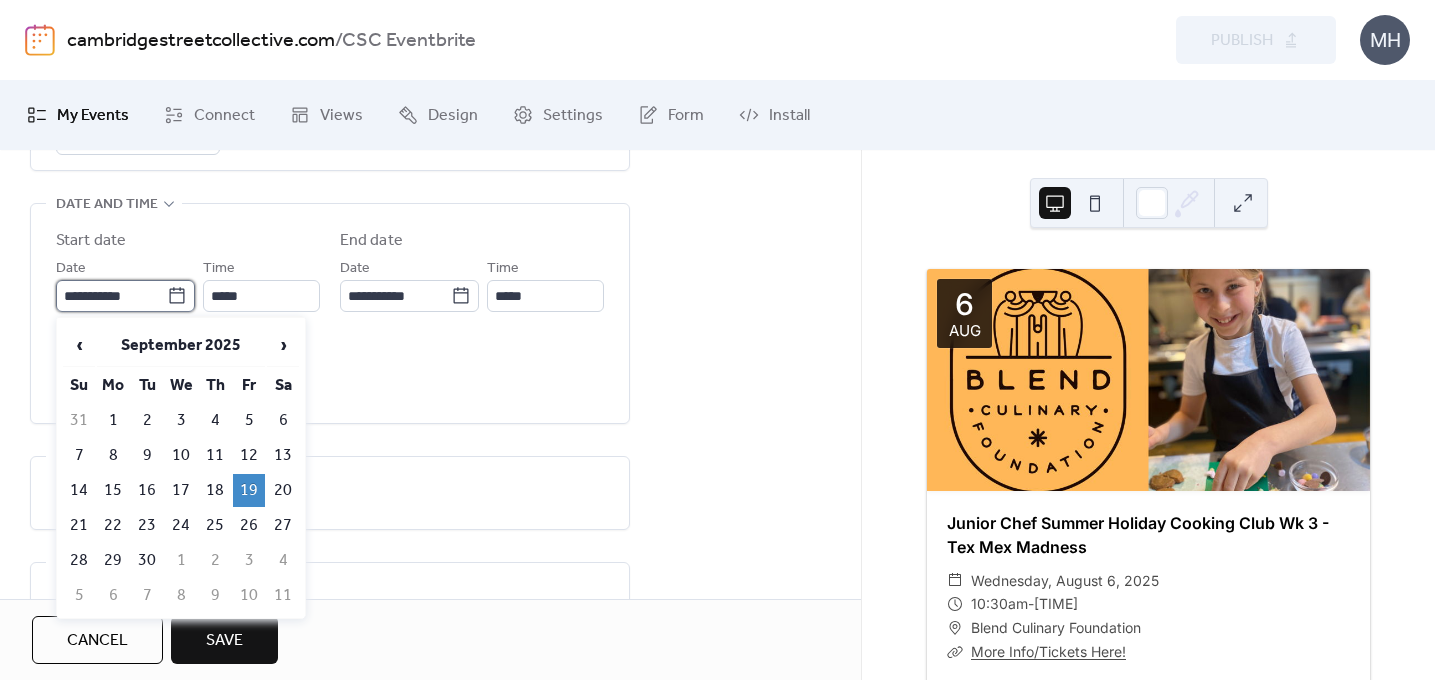 click on "**********" at bounding box center [111, 296] 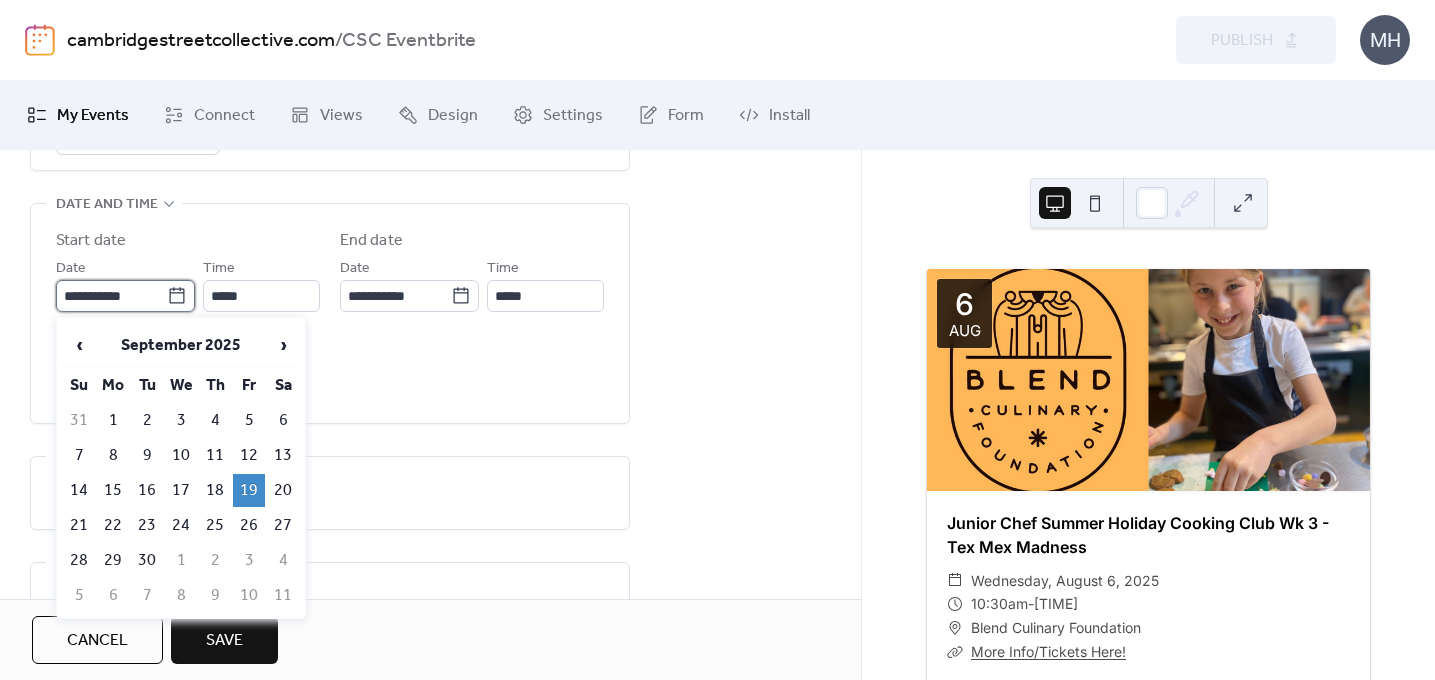 scroll, scrollTop: 0, scrollLeft: 0, axis: both 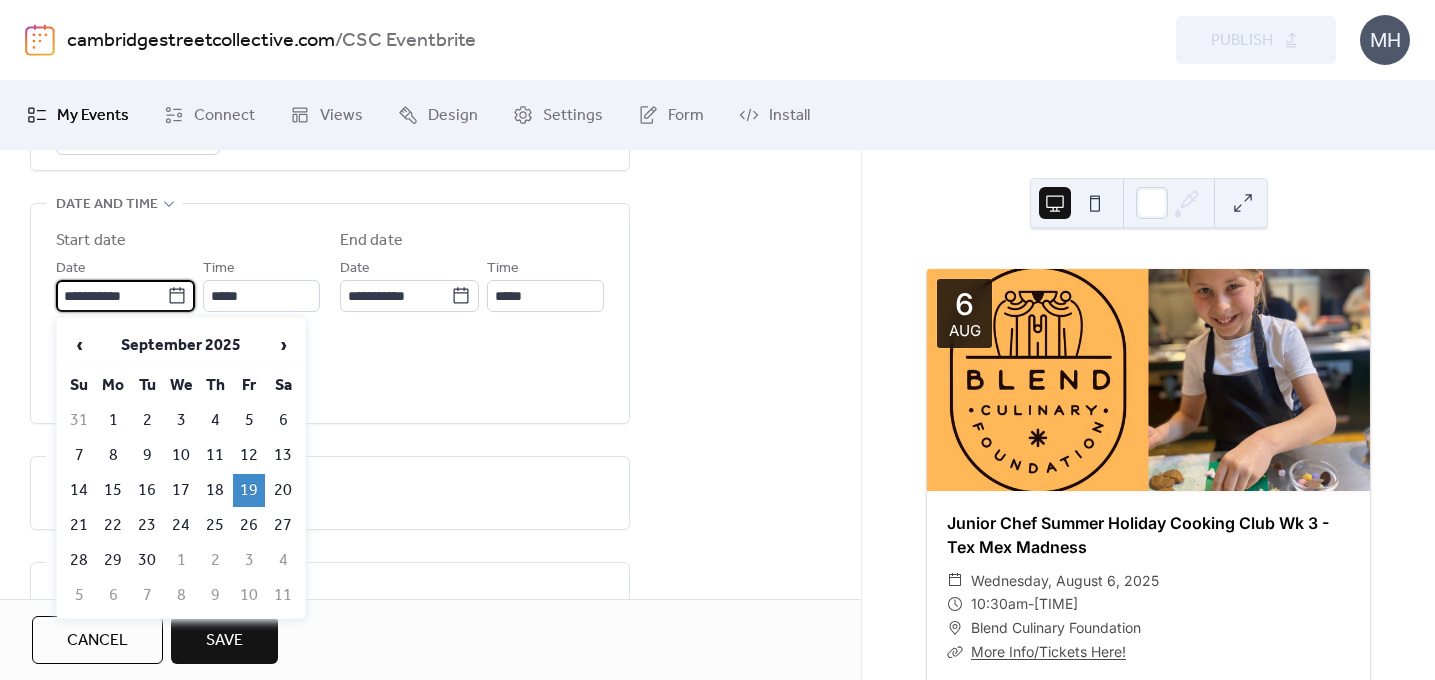 click on "5" at bounding box center [249, 420] 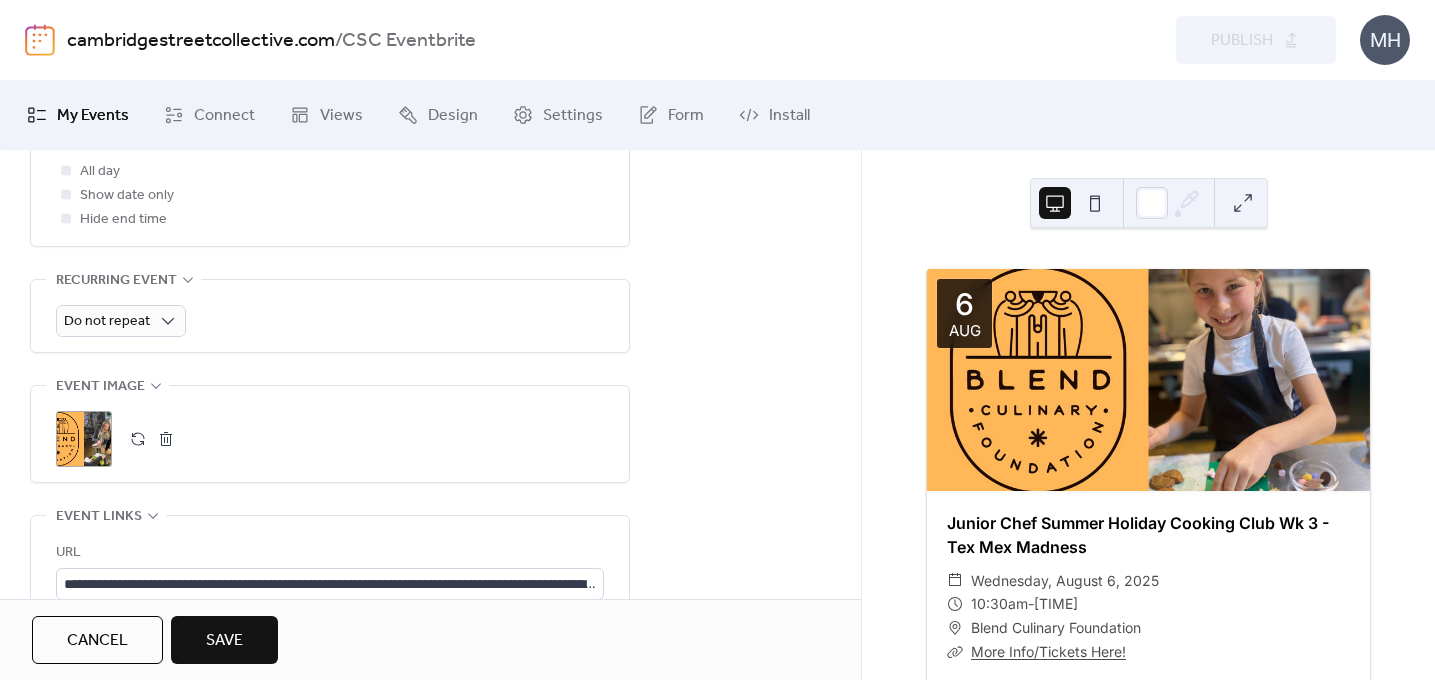scroll, scrollTop: 1080, scrollLeft: 0, axis: vertical 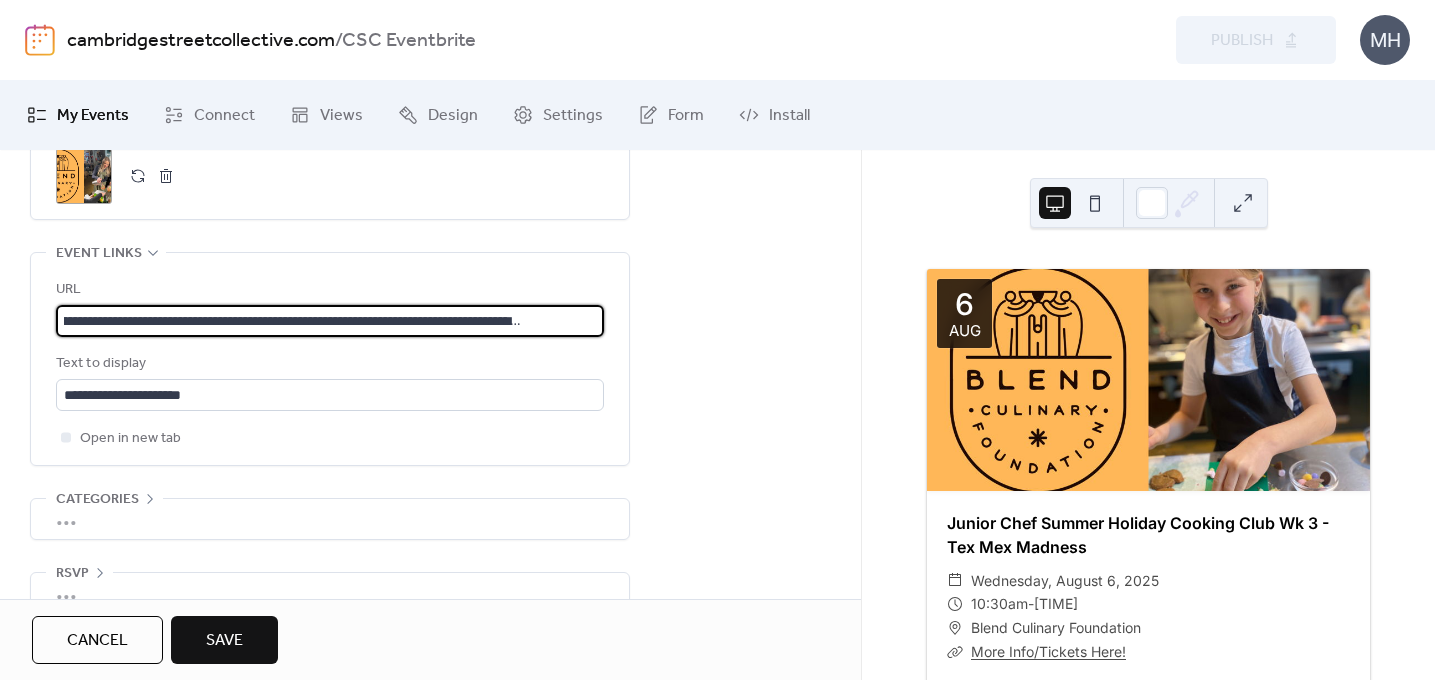 drag, startPoint x: 64, startPoint y: 321, endPoint x: 663, endPoint y: 325, distance: 599.01337 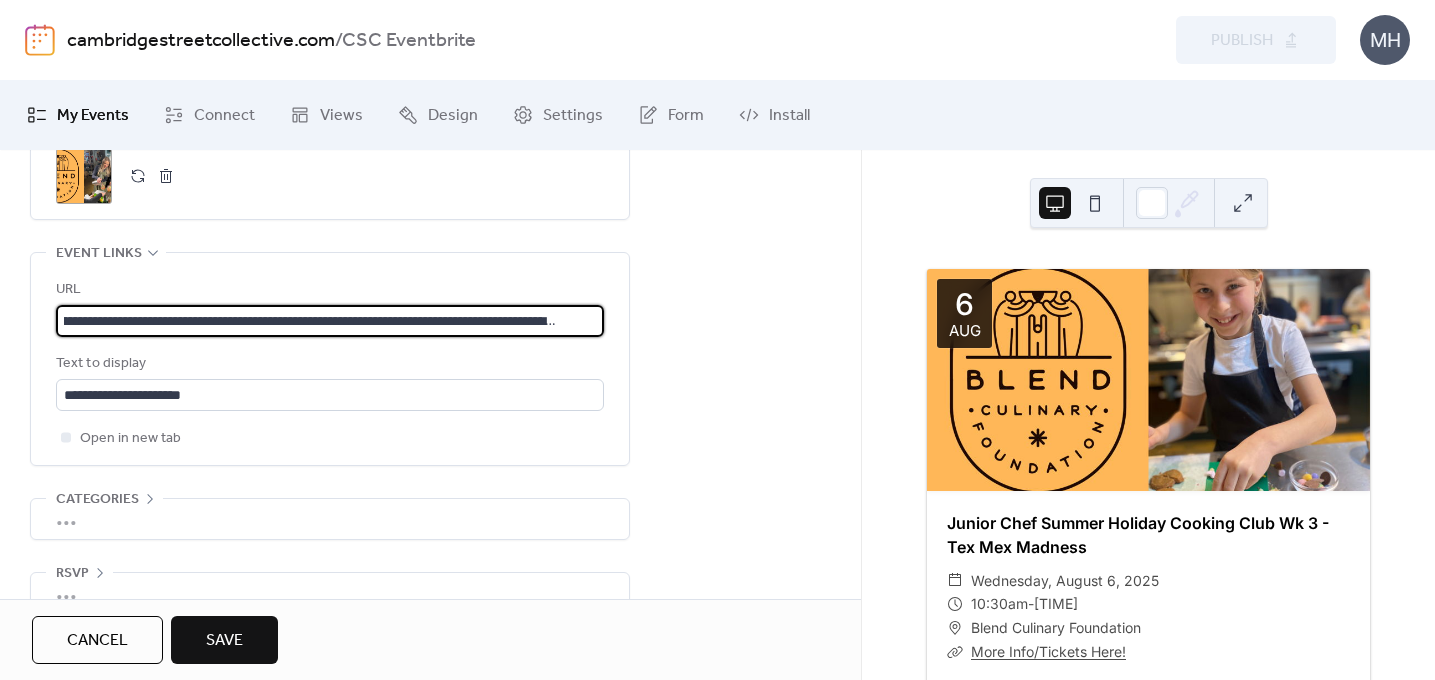 scroll, scrollTop: 1, scrollLeft: 215, axis: both 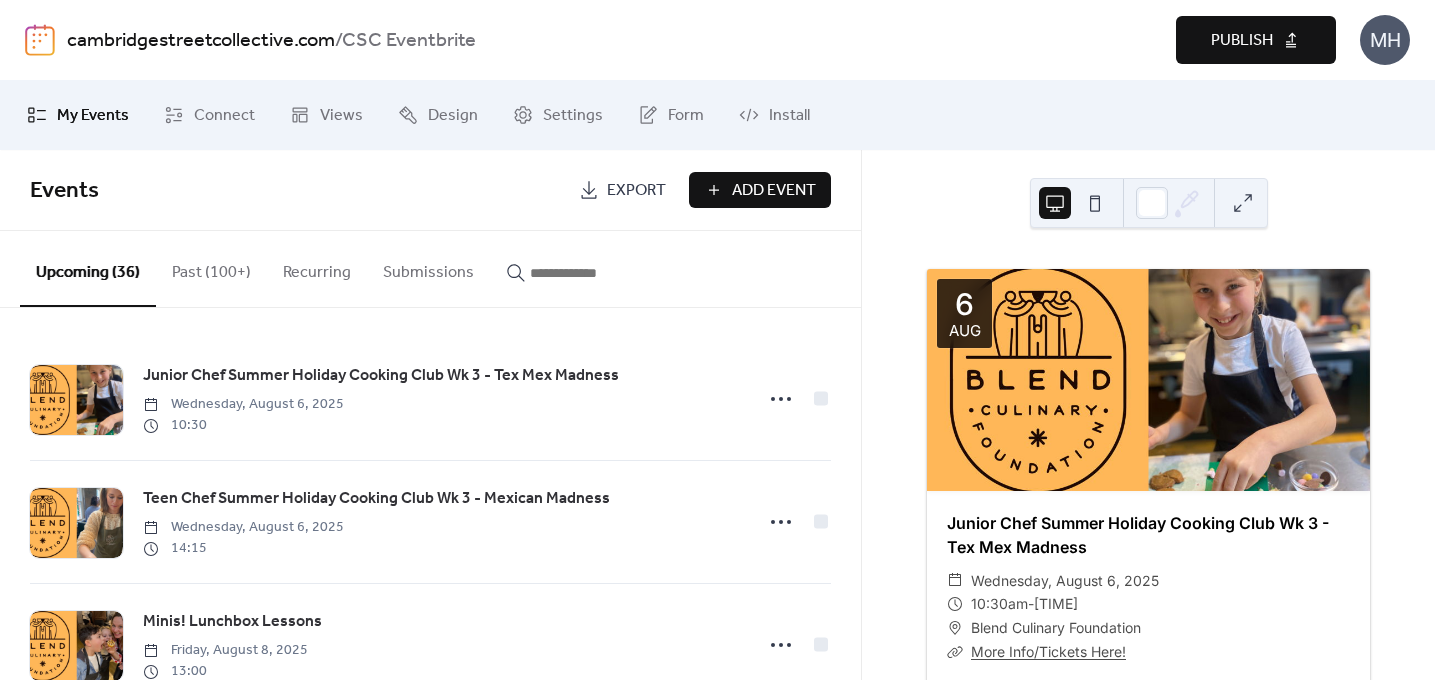 click on "Publish" at bounding box center (1242, 41) 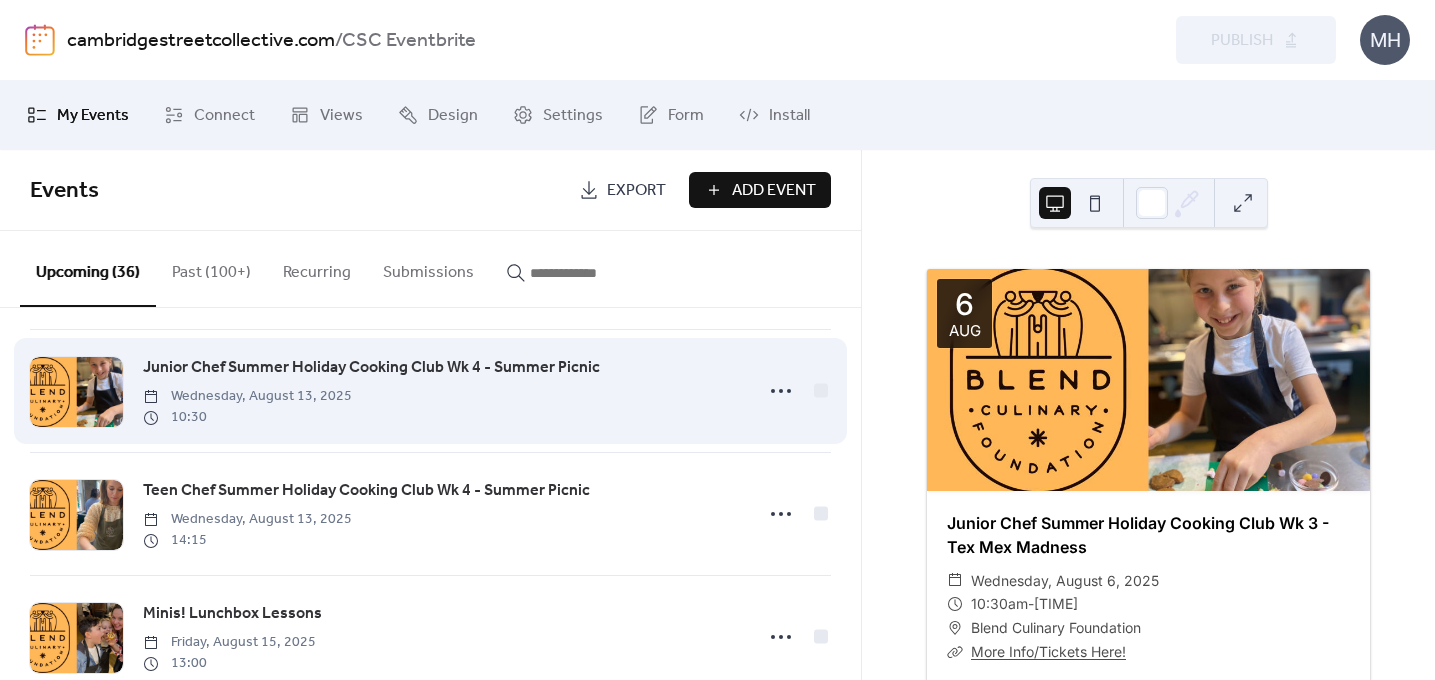 scroll, scrollTop: 1063, scrollLeft: 0, axis: vertical 